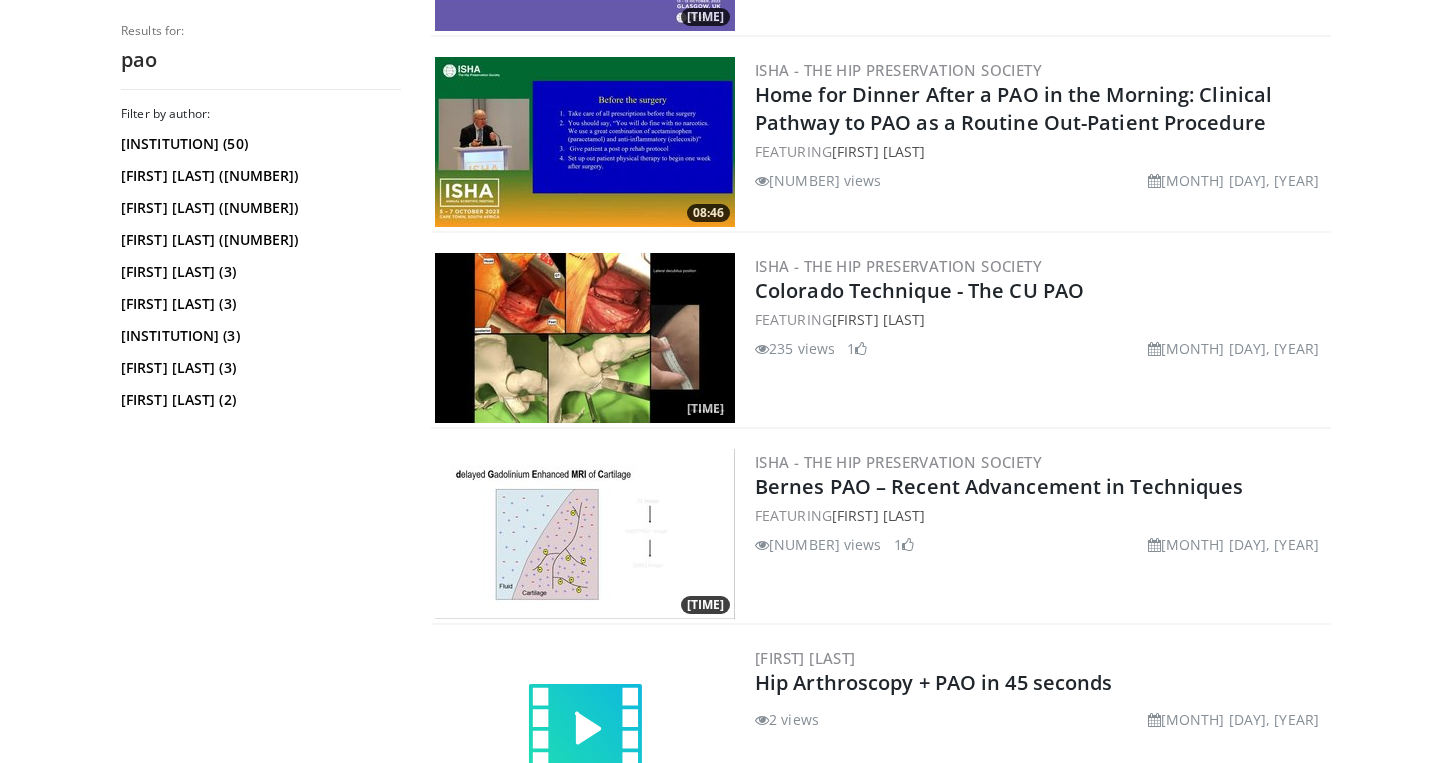 scroll, scrollTop: 2914, scrollLeft: 0, axis: vertical 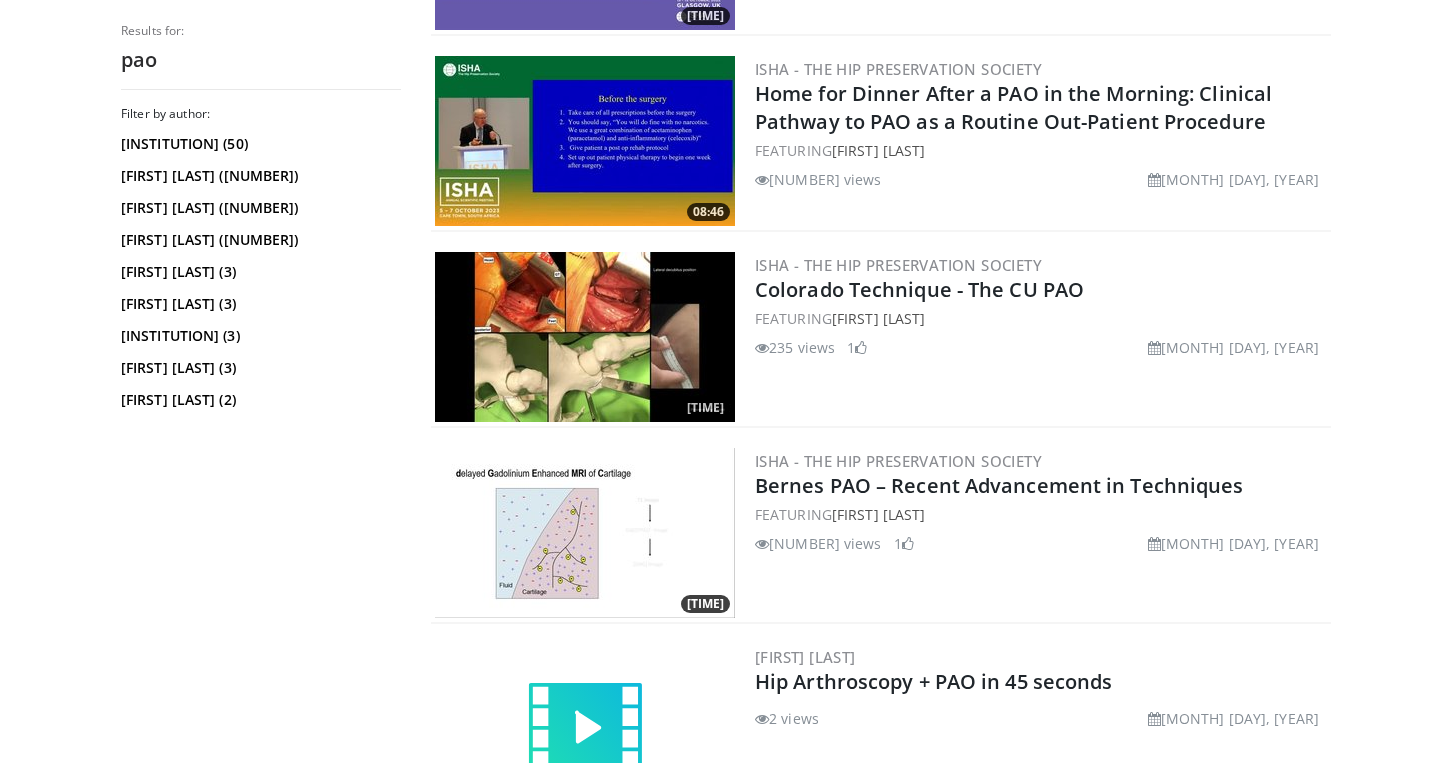 click at bounding box center (585, 337) 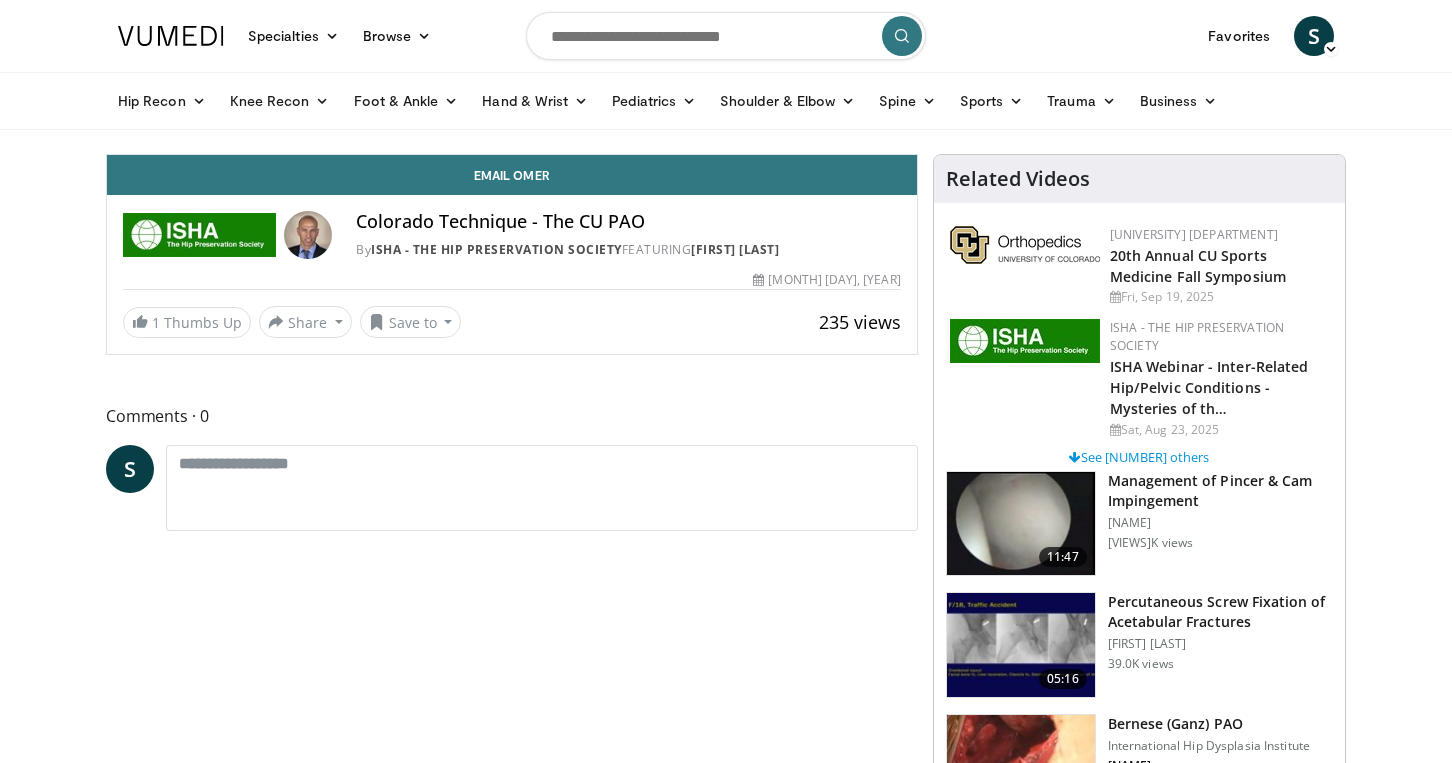 scroll, scrollTop: 0, scrollLeft: 0, axis: both 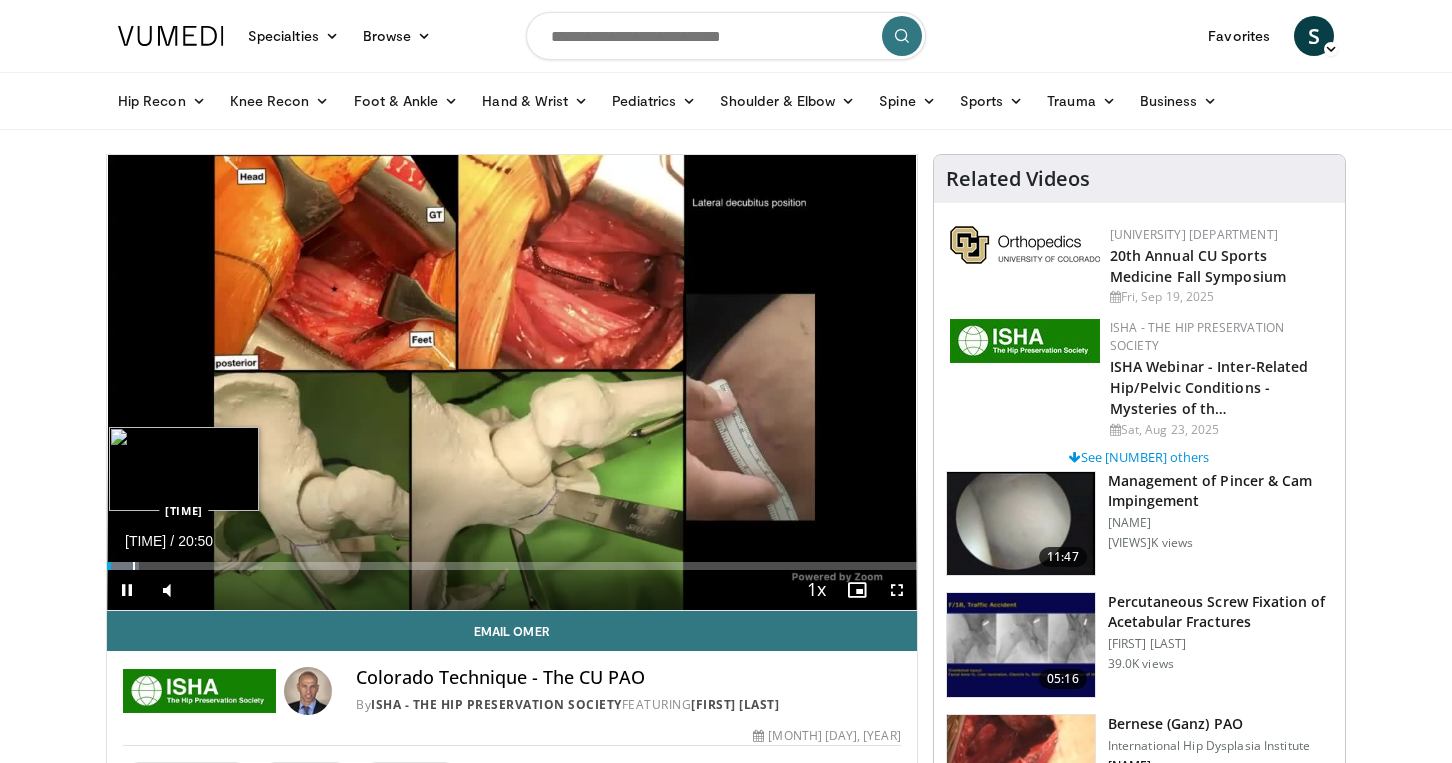 click on "Loaded : [PERCENT]% [TIME] [TIME]" at bounding box center [512, 560] 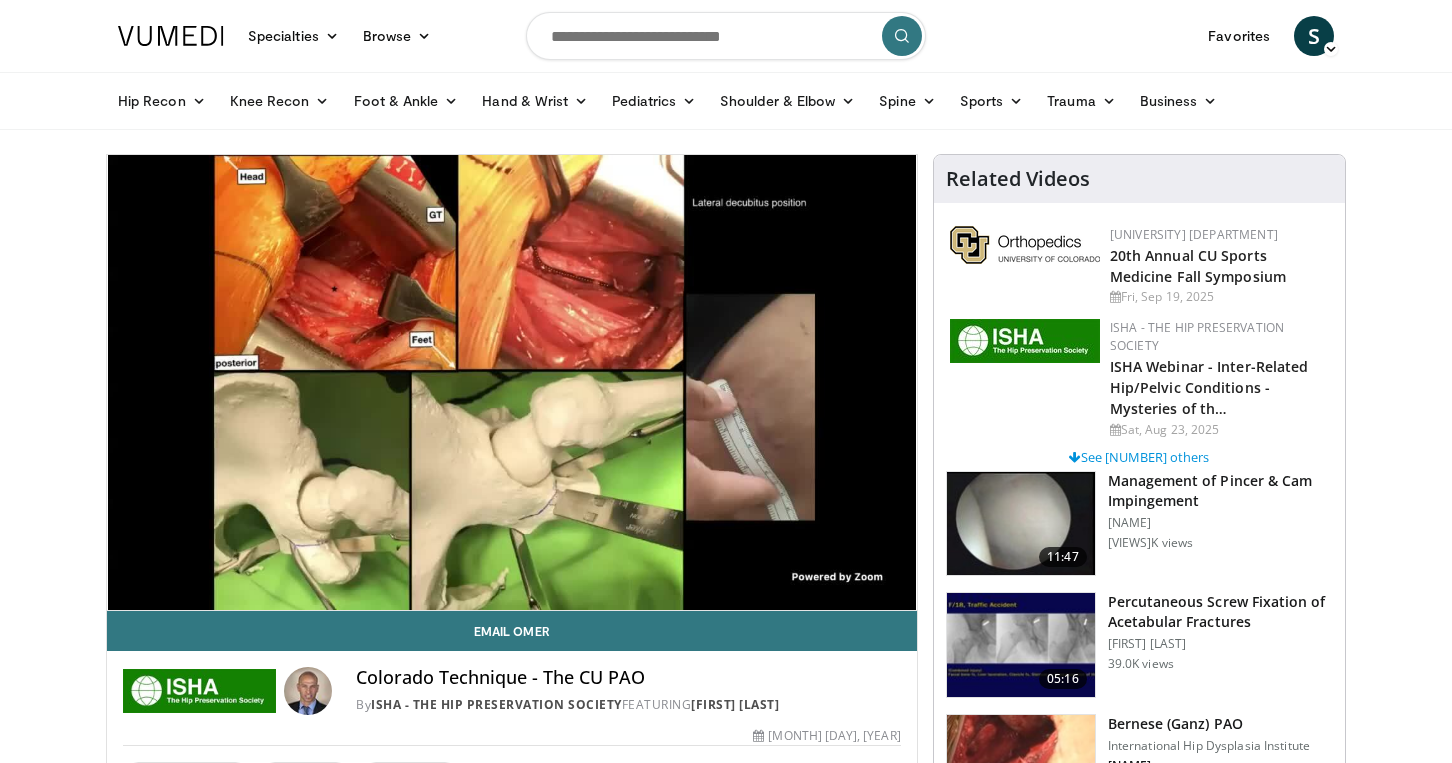 click on "[DURATION]
Tap to unmute" at bounding box center (512, 382) 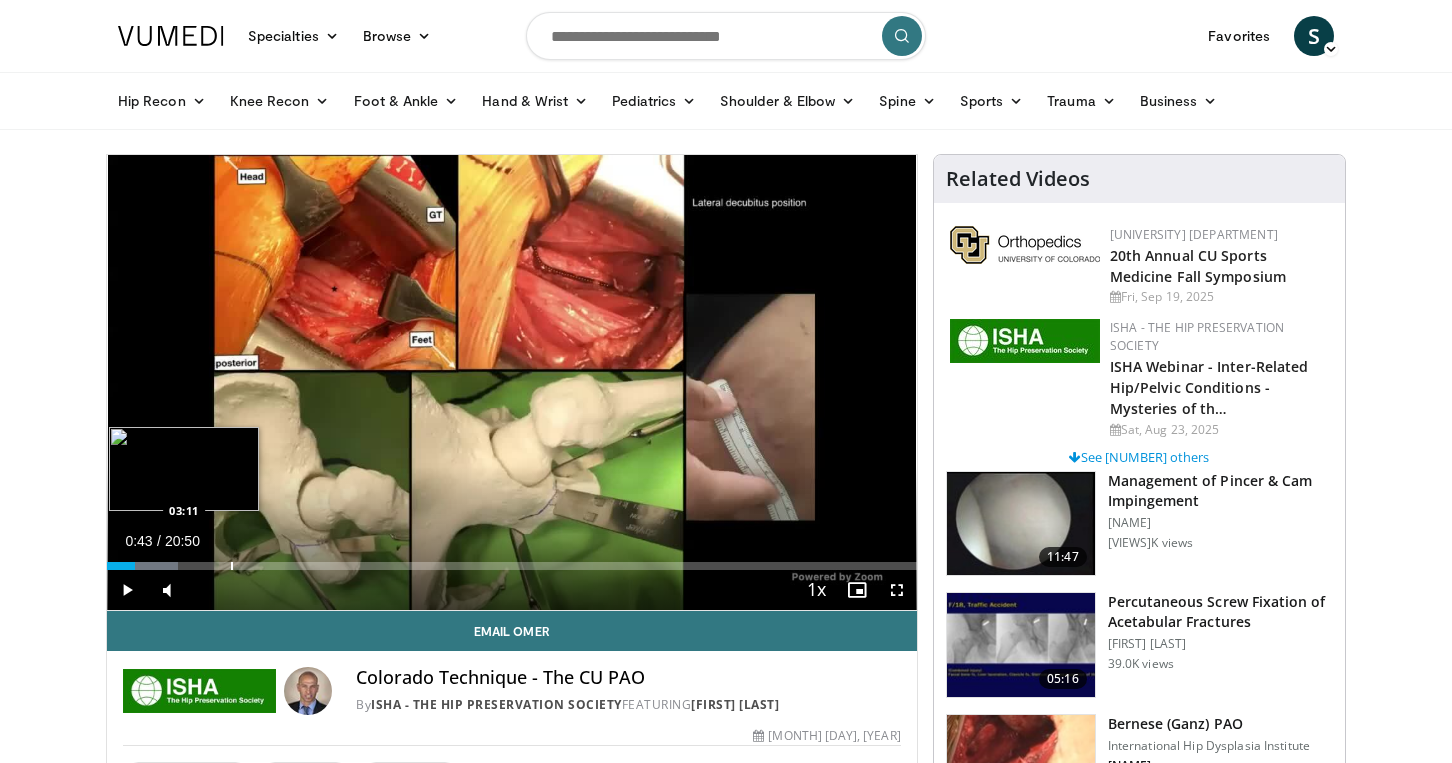 click at bounding box center (232, 566) 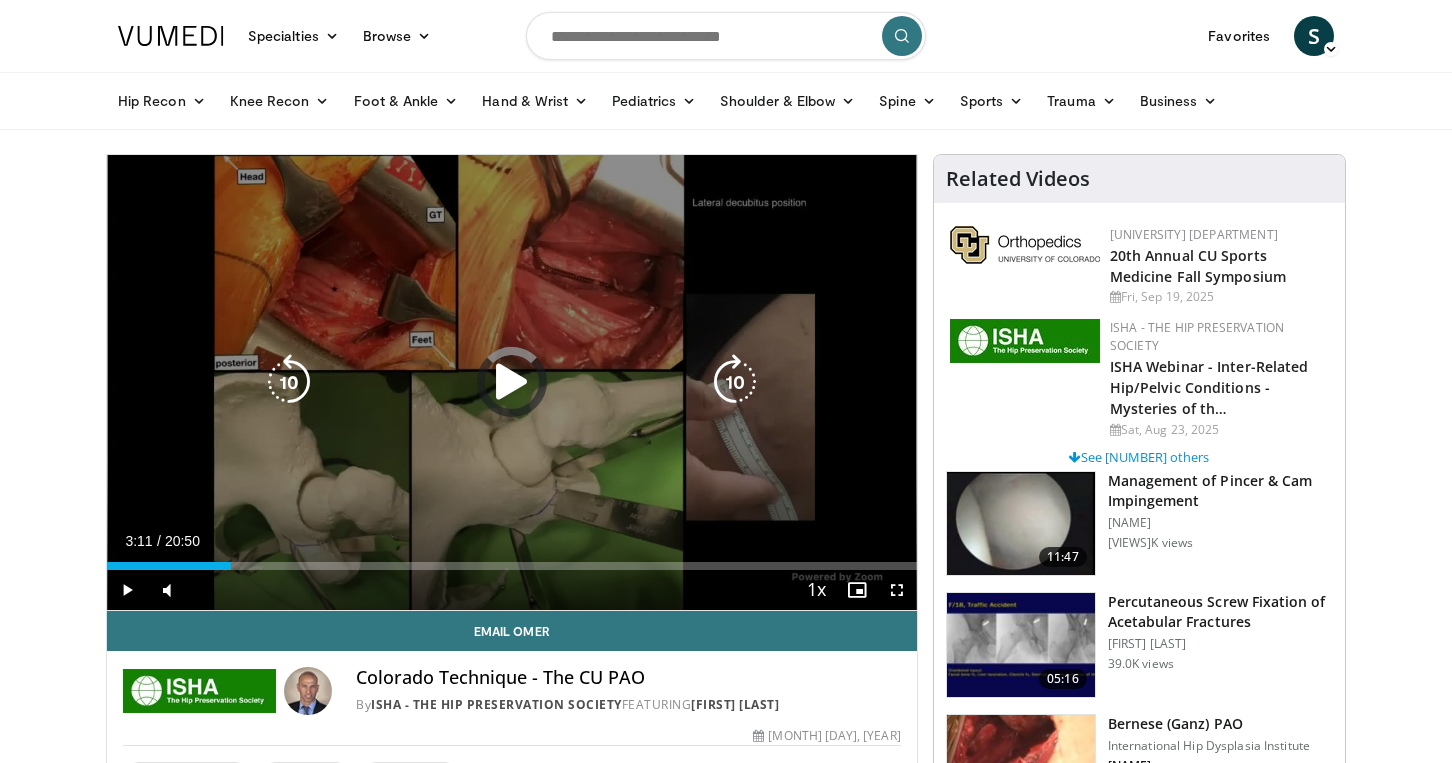 click on "[DURATION]
Tap to unmute" at bounding box center [512, 382] 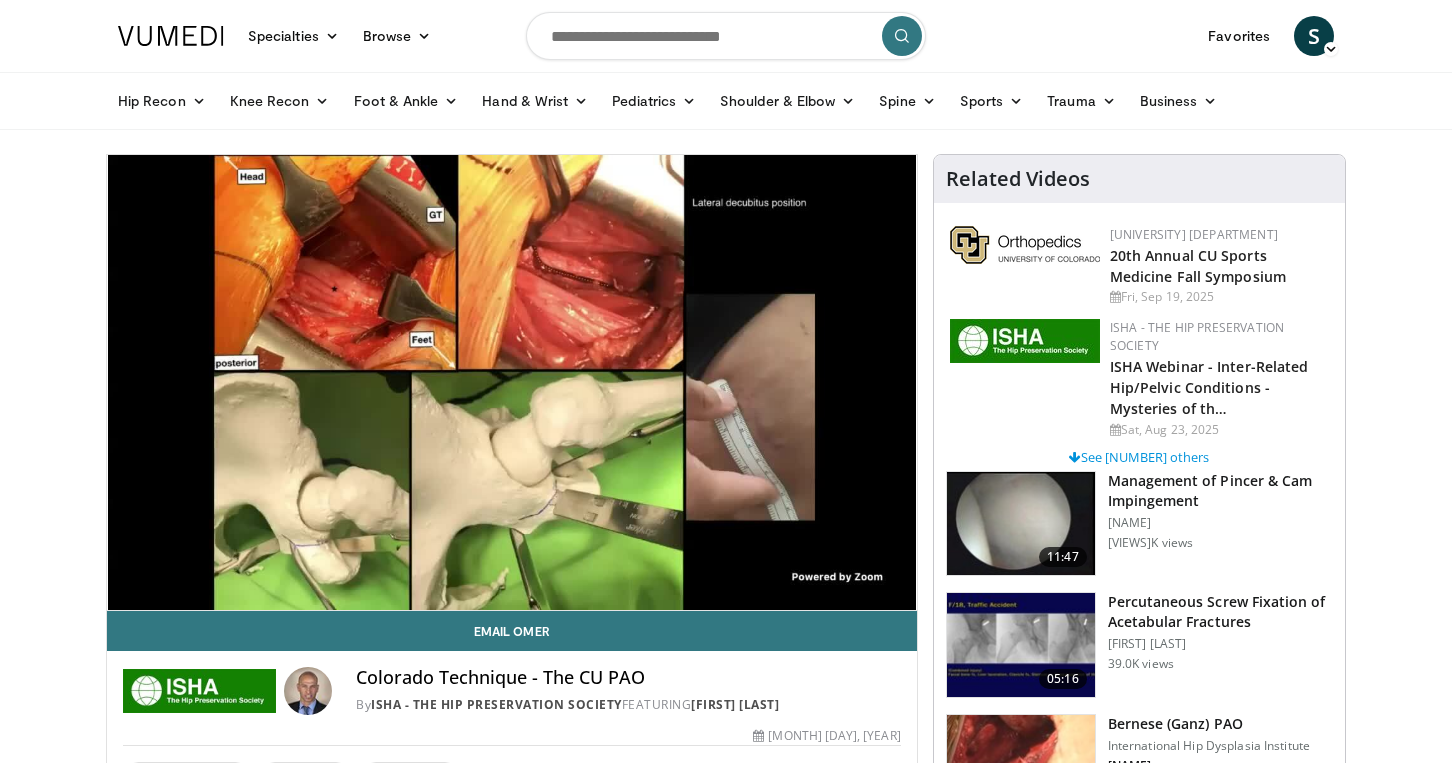 click on "Specialties
Adult & Family Medicine
Allergy, Asthma, Immunology
Anesthesiology
Cardiology
Dental
Dermatology
Endocrinology
Gastroenterology & Hepatology
General Surgery
Hematology & Oncology
Infectious Disease
Nephrology
Neurology
Neurosurgery
Obstetrics & Gynecology
Ophthalmology
Oral Maxillofacial
Orthopaedics
Otolaryngology
Pediatrics
Plastic Surgery
Podiatry
Psychiatry
Pulmonology
Radiation Oncology
Radiology
Rheumatology
Urology" at bounding box center [726, 1573] 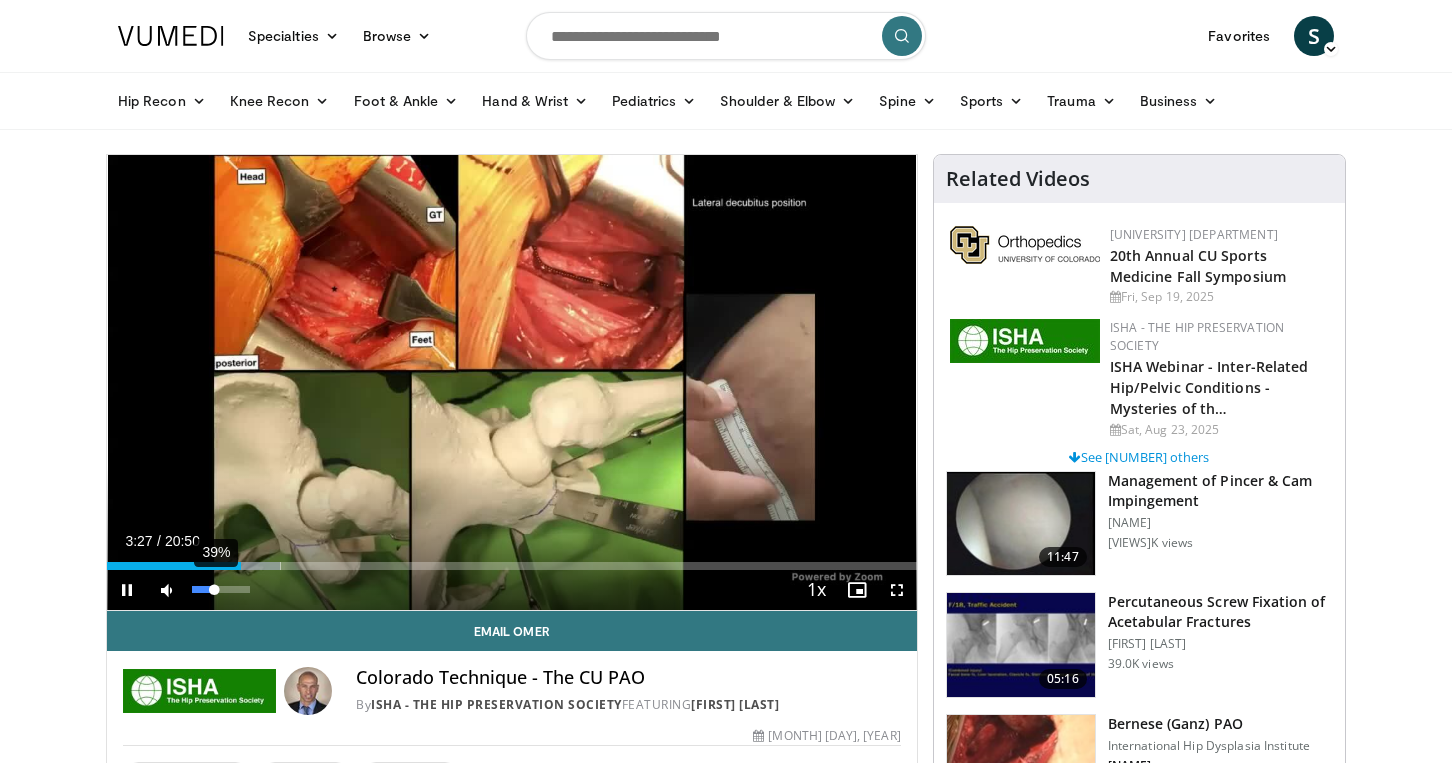 click on "39%" at bounding box center (220, 589) 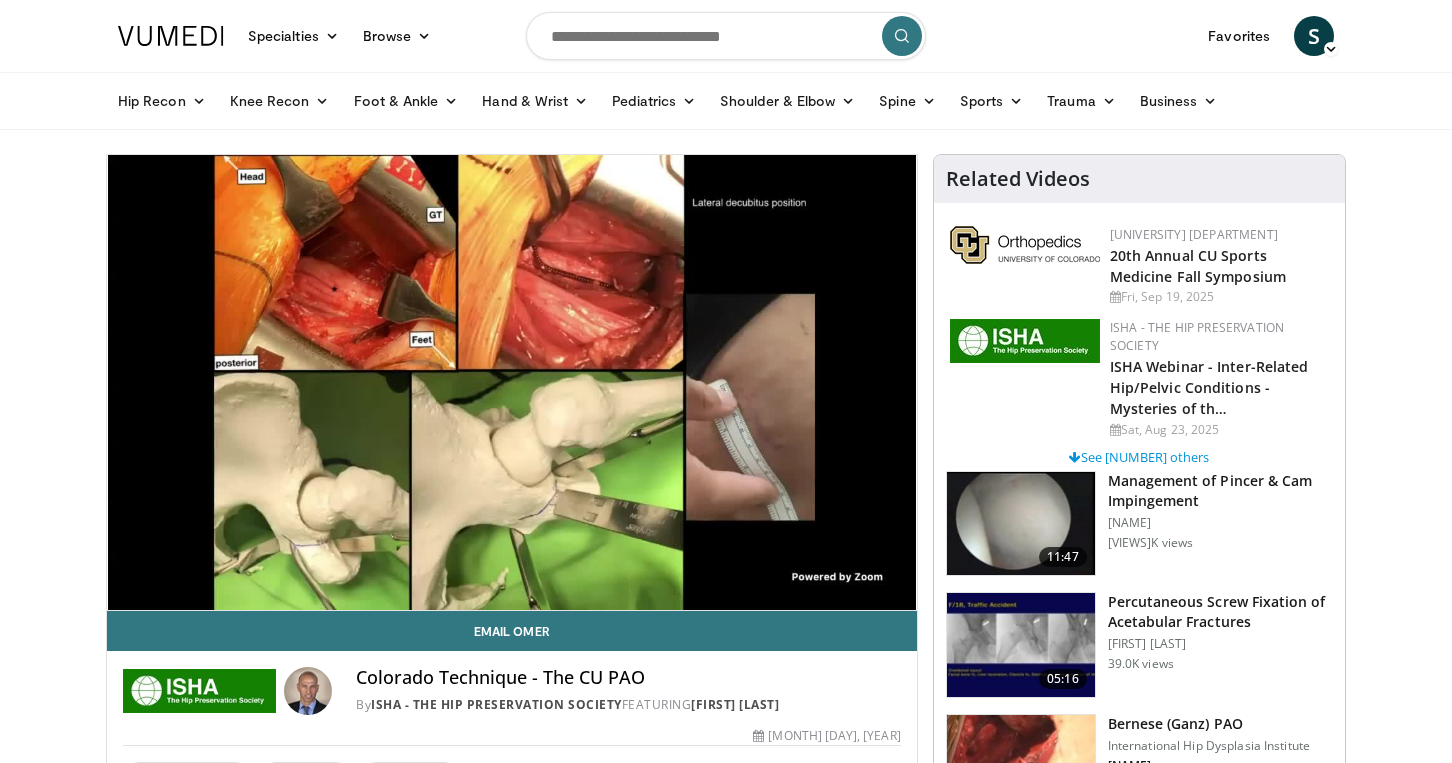 click on "Specialties
Adult & Family Medicine
Allergy, Asthma, Immunology
Anesthesiology
Cardiology
Dental
Dermatology
Endocrinology
Gastroenterology & Hepatology
General Surgery
Hematology & Oncology
Infectious Disease
Nephrology
Neurology
Neurosurgery
Obstetrics & Gynecology
Ophthalmology
Oral Maxillofacial
Orthopaedics
Otolaryngology
Pediatrics
Plastic Surgery
Podiatry
Psychiatry
Pulmonology
Radiation Oncology
Radiology
Rheumatology
Urology" at bounding box center [726, 1573] 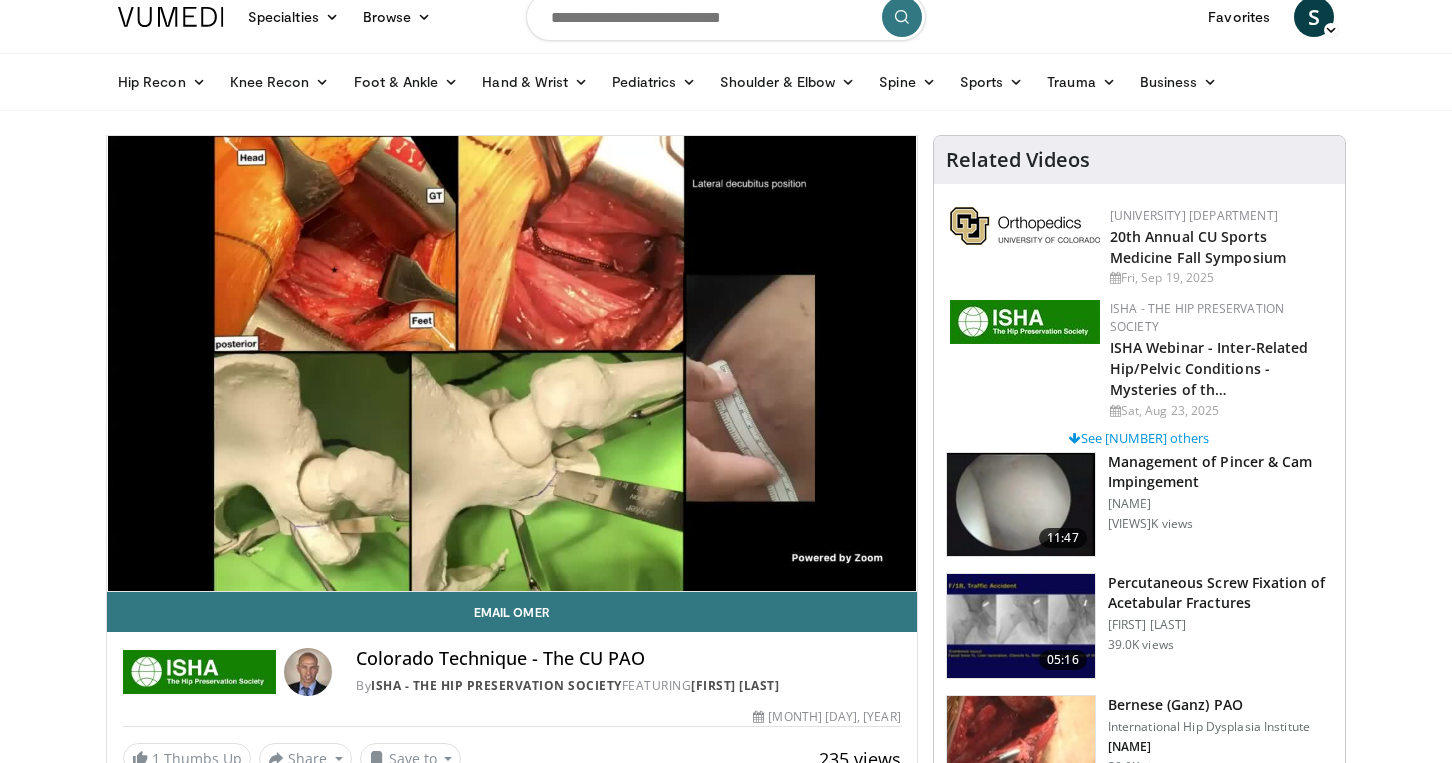 scroll, scrollTop: 0, scrollLeft: 0, axis: both 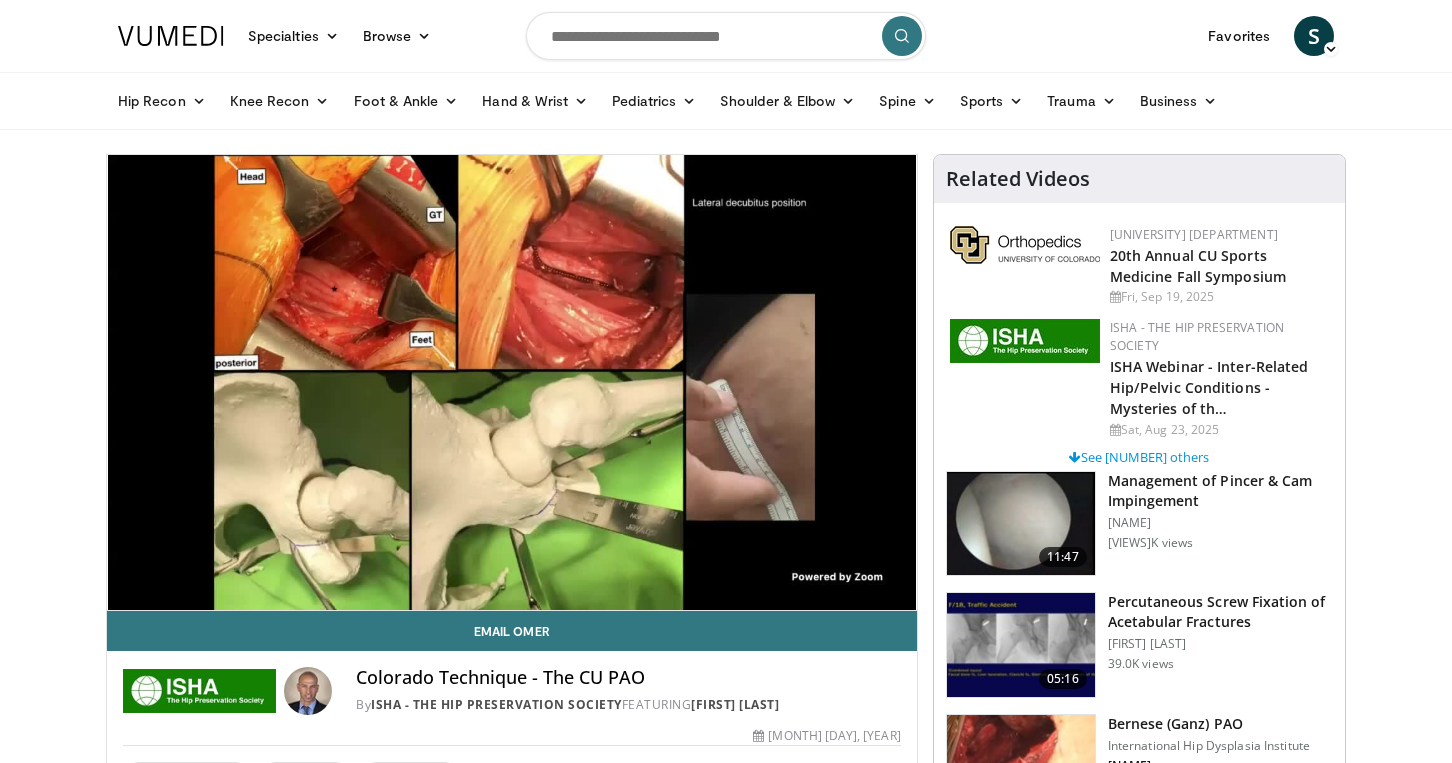 click on "Specialties
Adult & Family Medicine
Allergy, Asthma, Immunology
Anesthesiology
Cardiology
Dental
Dermatology
Endocrinology
Gastroenterology & Hepatology
General Surgery
Hematology & Oncology
Infectious Disease
Nephrology
Neurology
Neurosurgery
Obstetrics & Gynecology
Ophthalmology
Oral Maxillofacial
Orthopaedics
Otolaryngology
Pediatrics
Plastic Surgery
Podiatry
Psychiatry
Pulmonology
Radiation Oncology
Radiology
Rheumatology
Urology" at bounding box center [726, 1573] 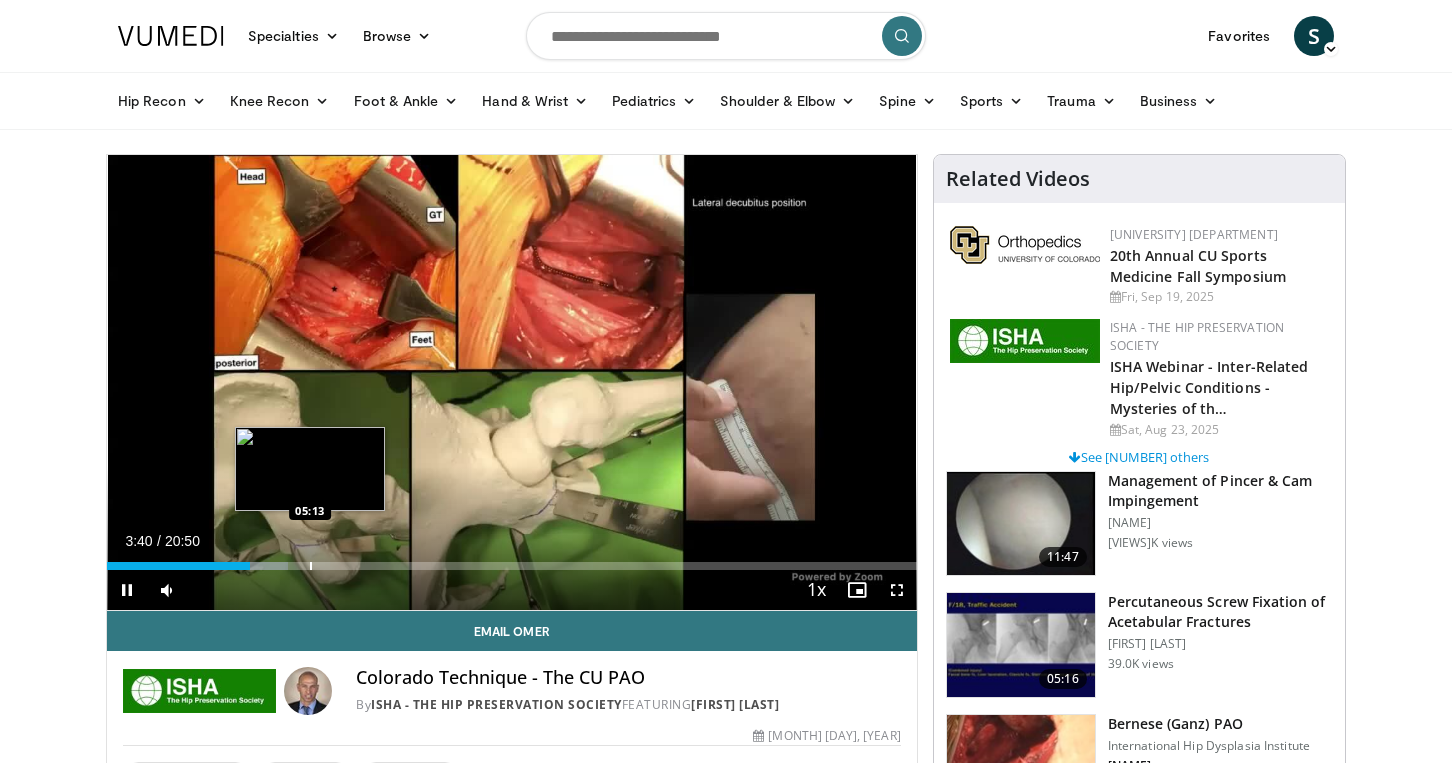 click at bounding box center [311, 566] 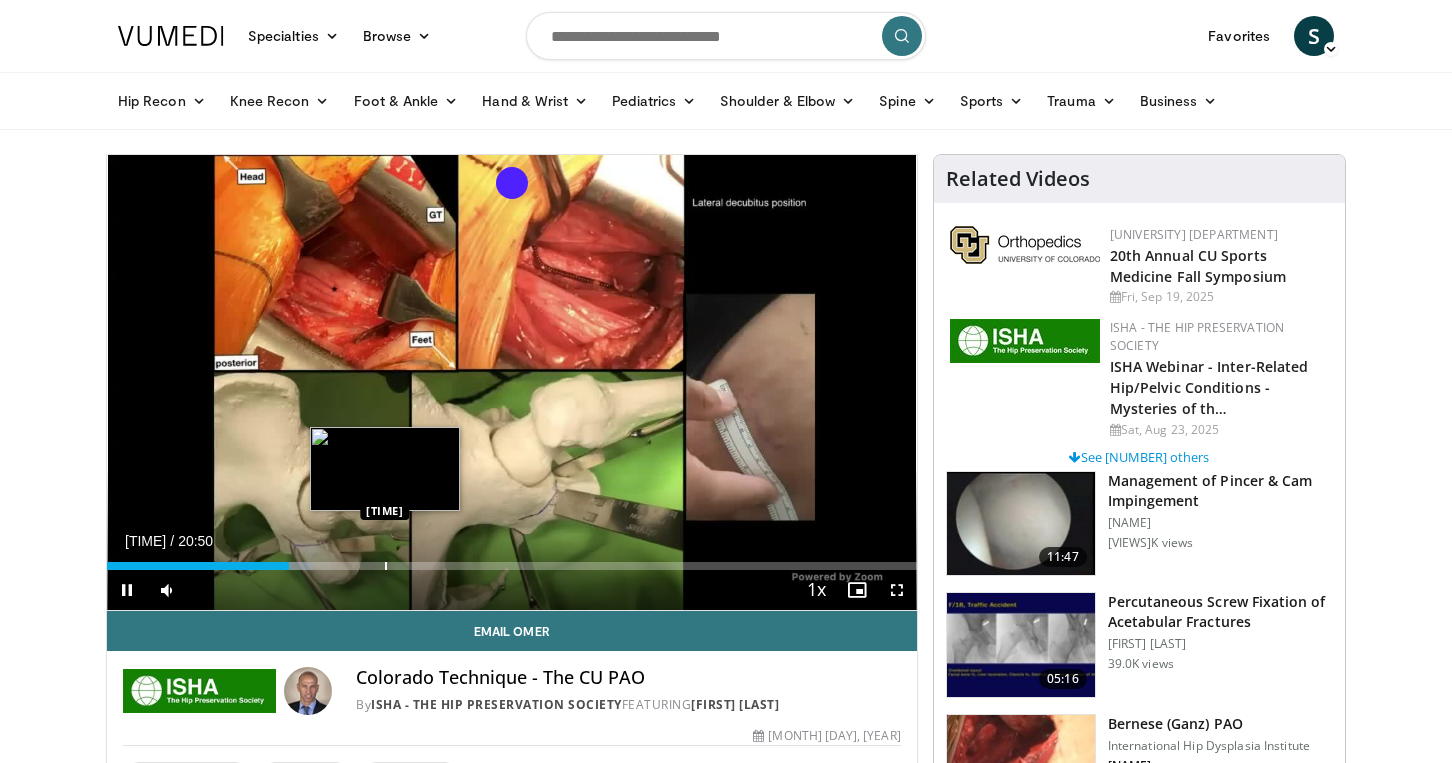 click at bounding box center [386, 566] 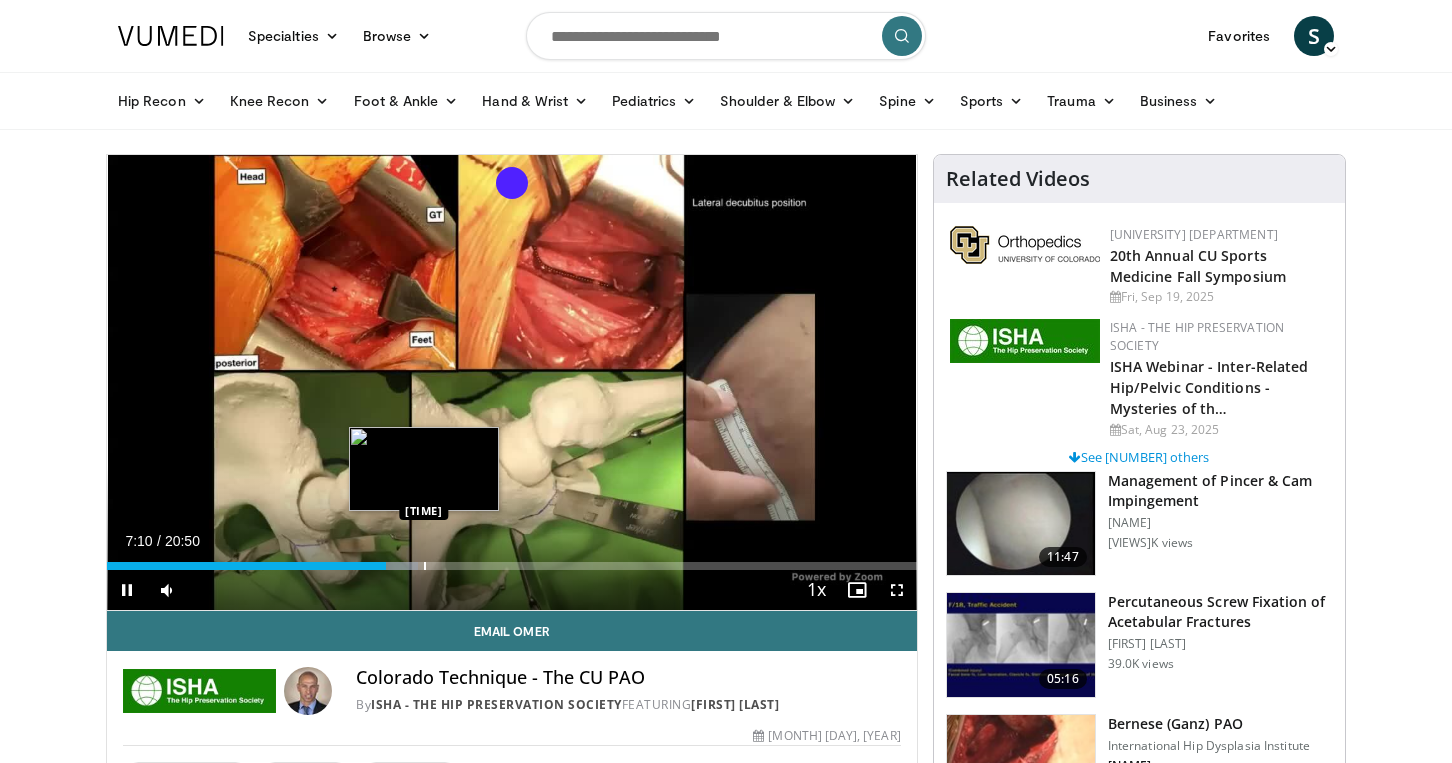 click at bounding box center (425, 566) 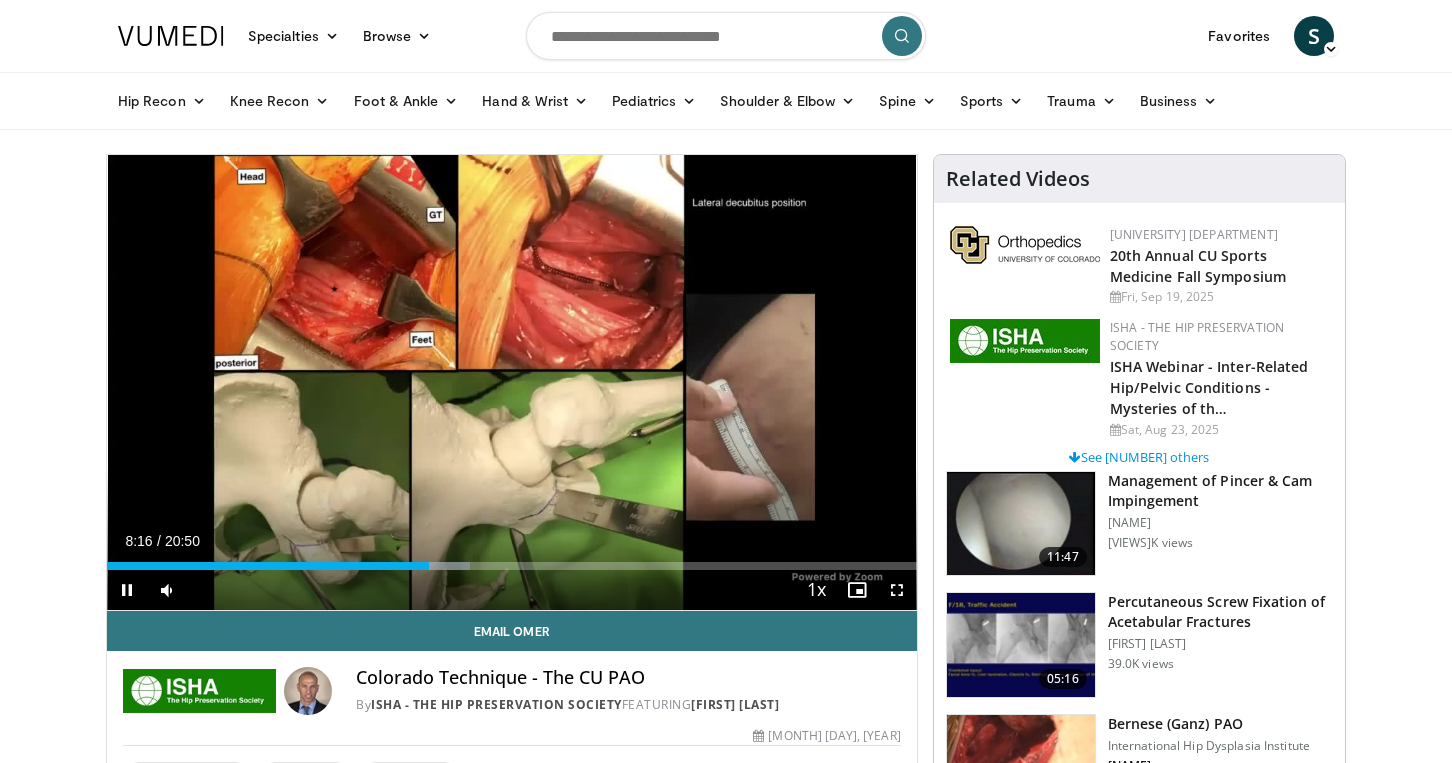 click on "Current Time  8:16 / Duration  20:50 Pause Skip Backward Skip Forward Mute 0% Loaded :  44.80% 08:16 09:54 Stream Type  LIVE Seek to live, currently behind live LIVE   1x Playback Rate 0.5x 0.75x 1x , selected 1.25x 1.5x 1.75x 2x Chapters Chapters Descriptions descriptions off , selected Captions captions settings , opens captions settings dialog captions off , selected Audio Track en (Main) , selected Fullscreen Enable picture-in-picture mode" at bounding box center (512, 590) 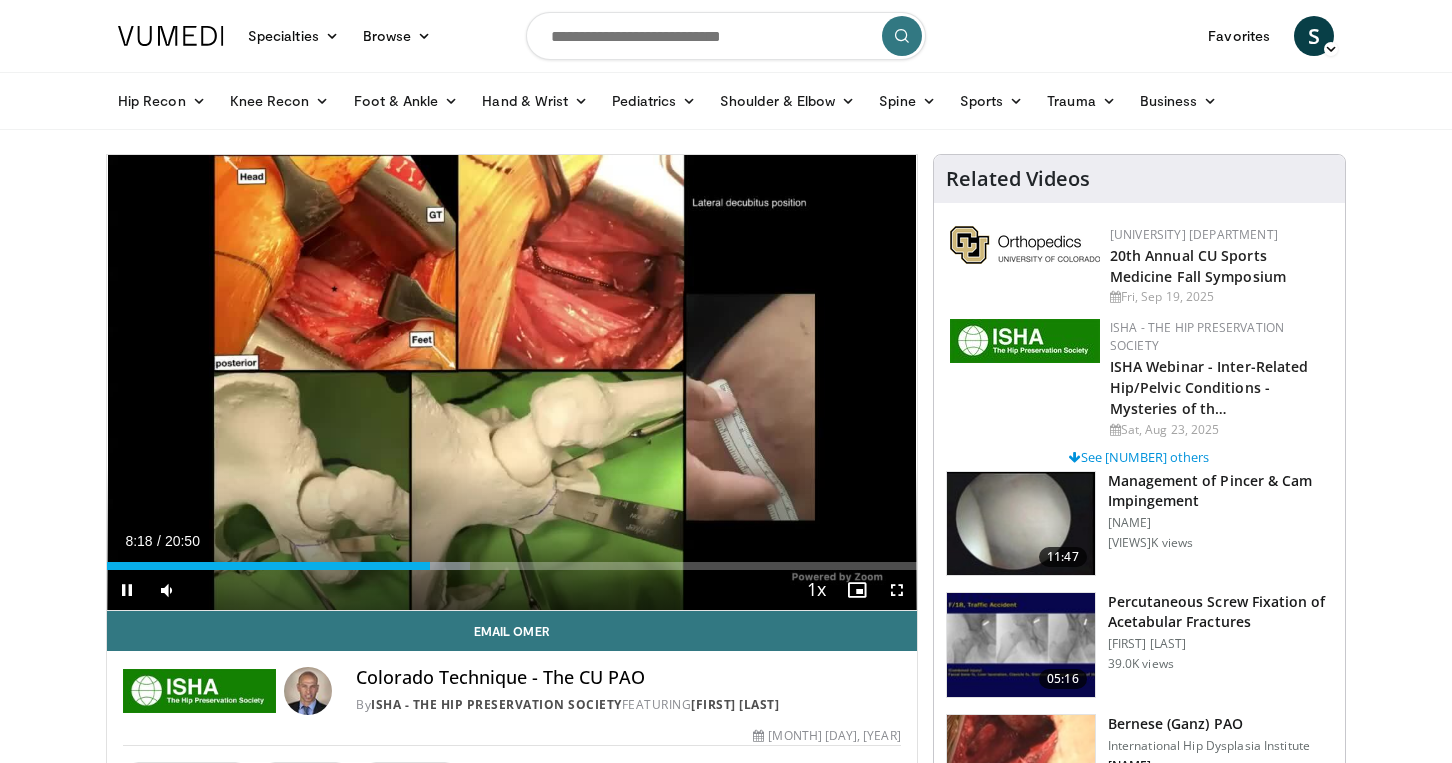 click on "Current Time  8:18 / Duration  20:50 Pause Skip Backward Skip Forward Mute 0% Loaded :  44.80% 08:18 09:54 Stream Type  LIVE Seek to live, currently behind live LIVE   1x Playback Rate 0.5x 0.75x 1x , selected 1.25x 1.5x 1.75x 2x Chapters Chapters Descriptions descriptions off , selected Captions captions settings , opens captions settings dialog captions off , selected Audio Track en (Main) , selected Fullscreen Enable picture-in-picture mode" at bounding box center (512, 590) 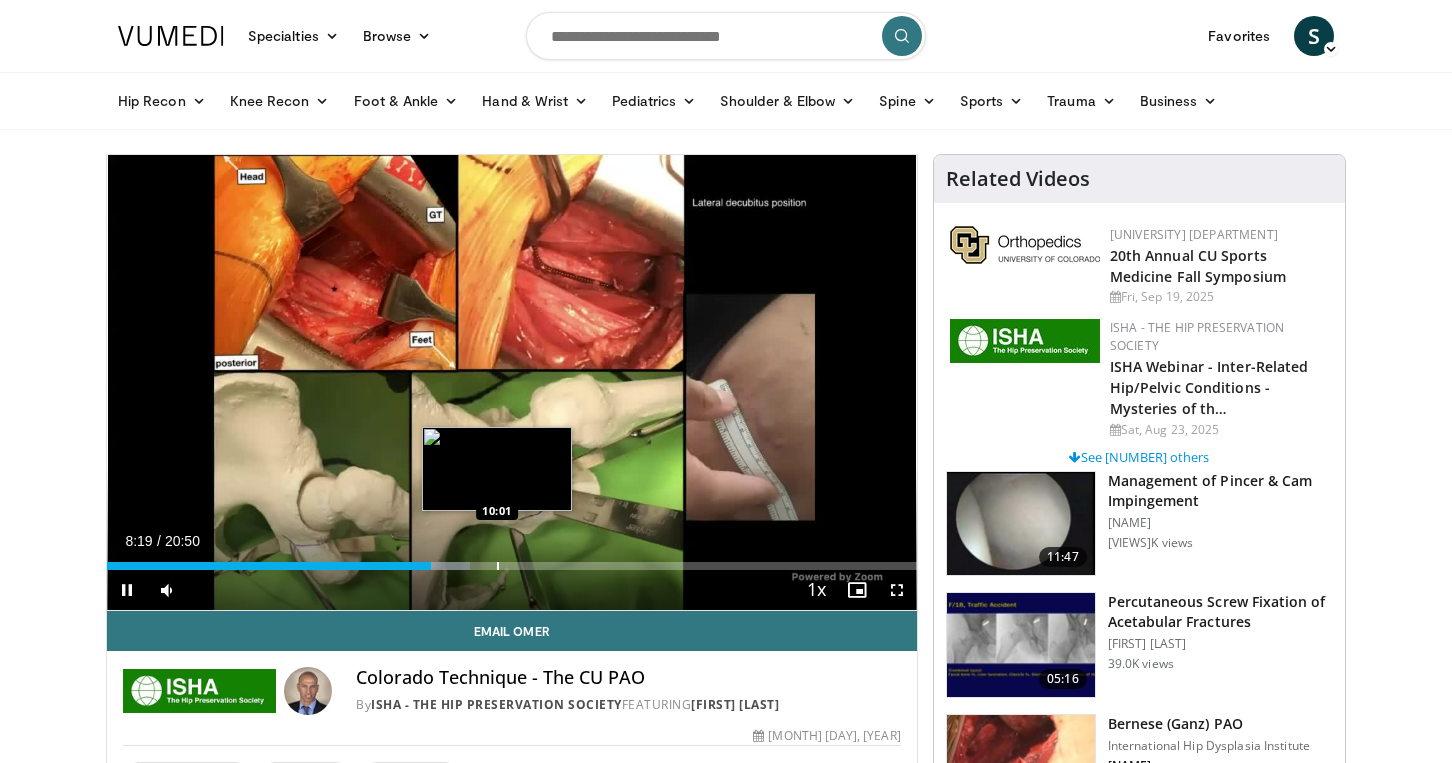 click on "Loaded :  44.80% 08:19 10:01" at bounding box center (512, 560) 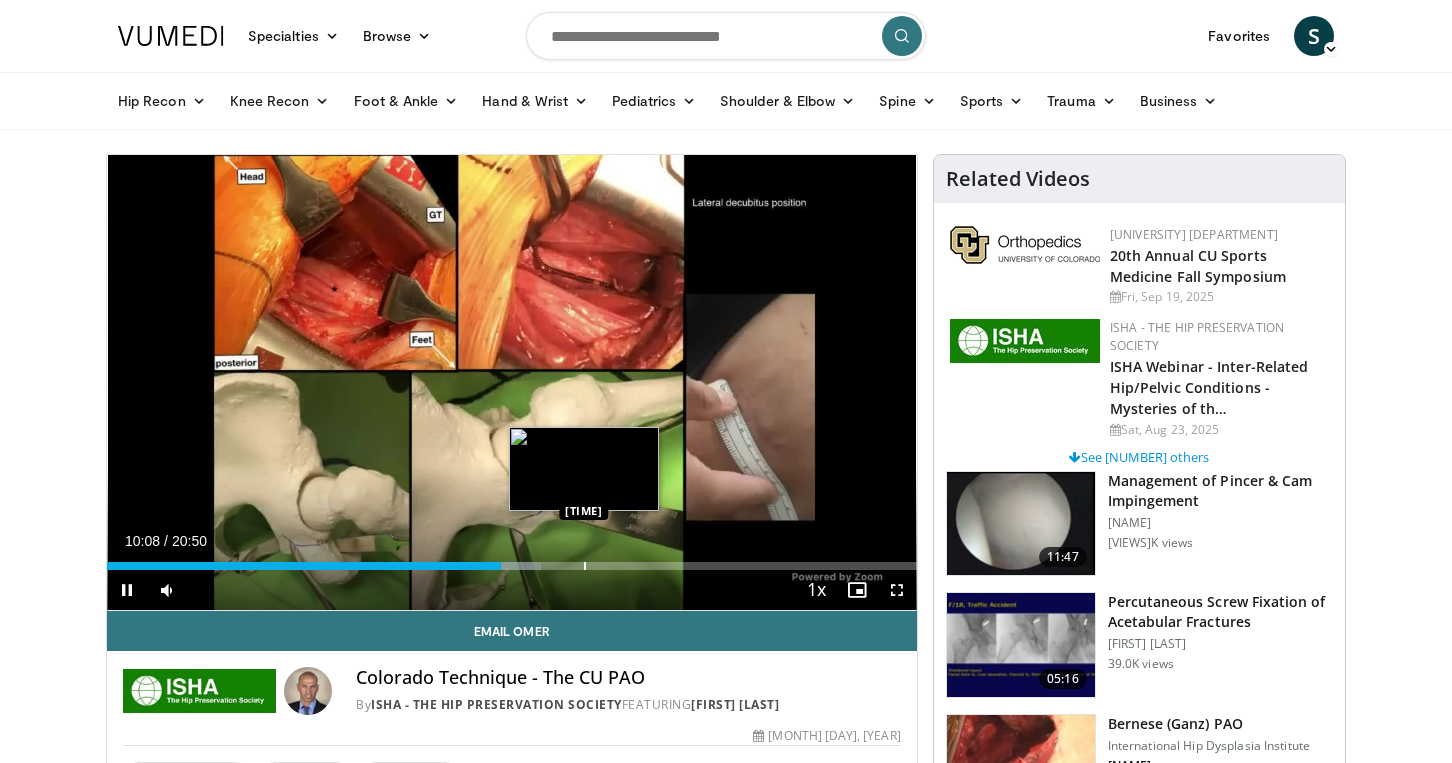 click on "Loaded :  53.60% 10:08 12:16" at bounding box center (512, 560) 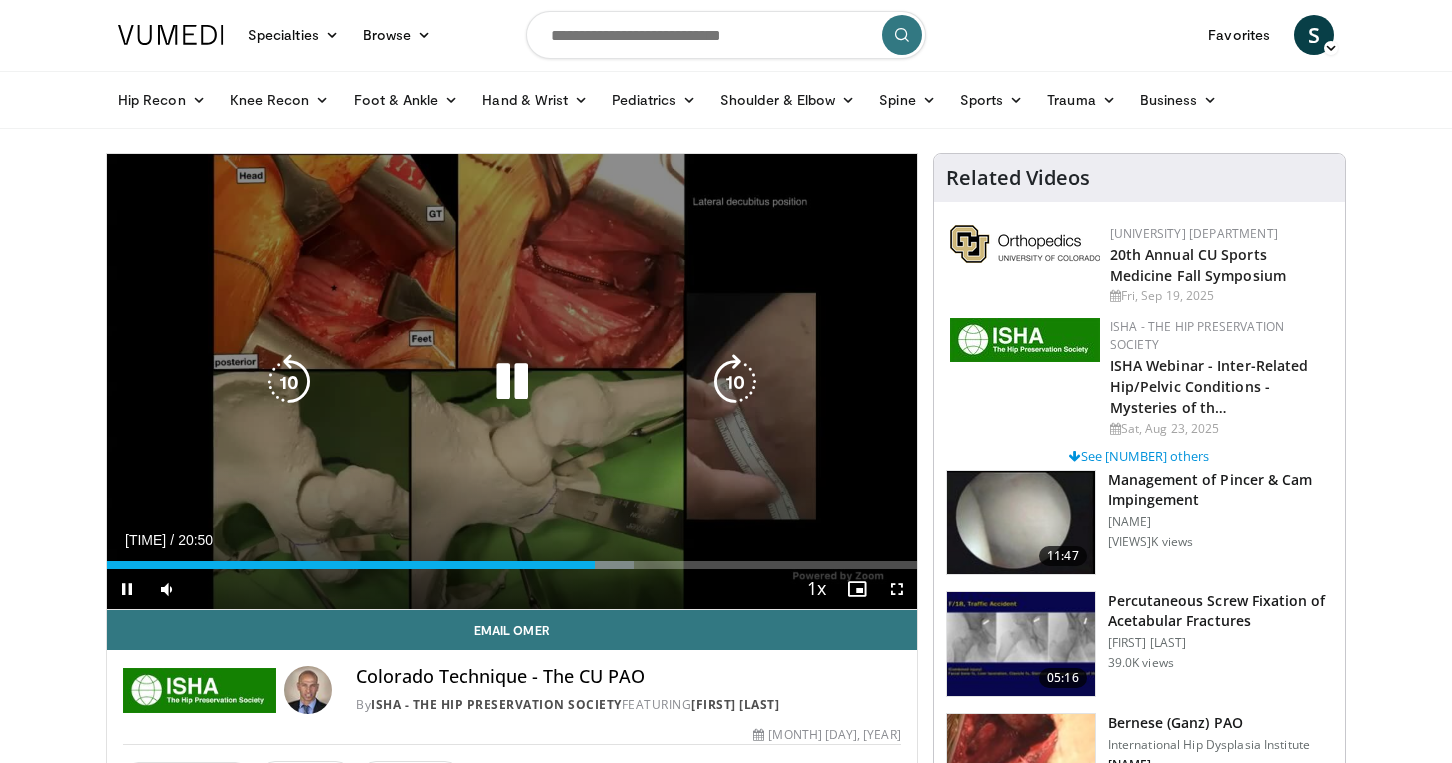 scroll, scrollTop: 0, scrollLeft: 0, axis: both 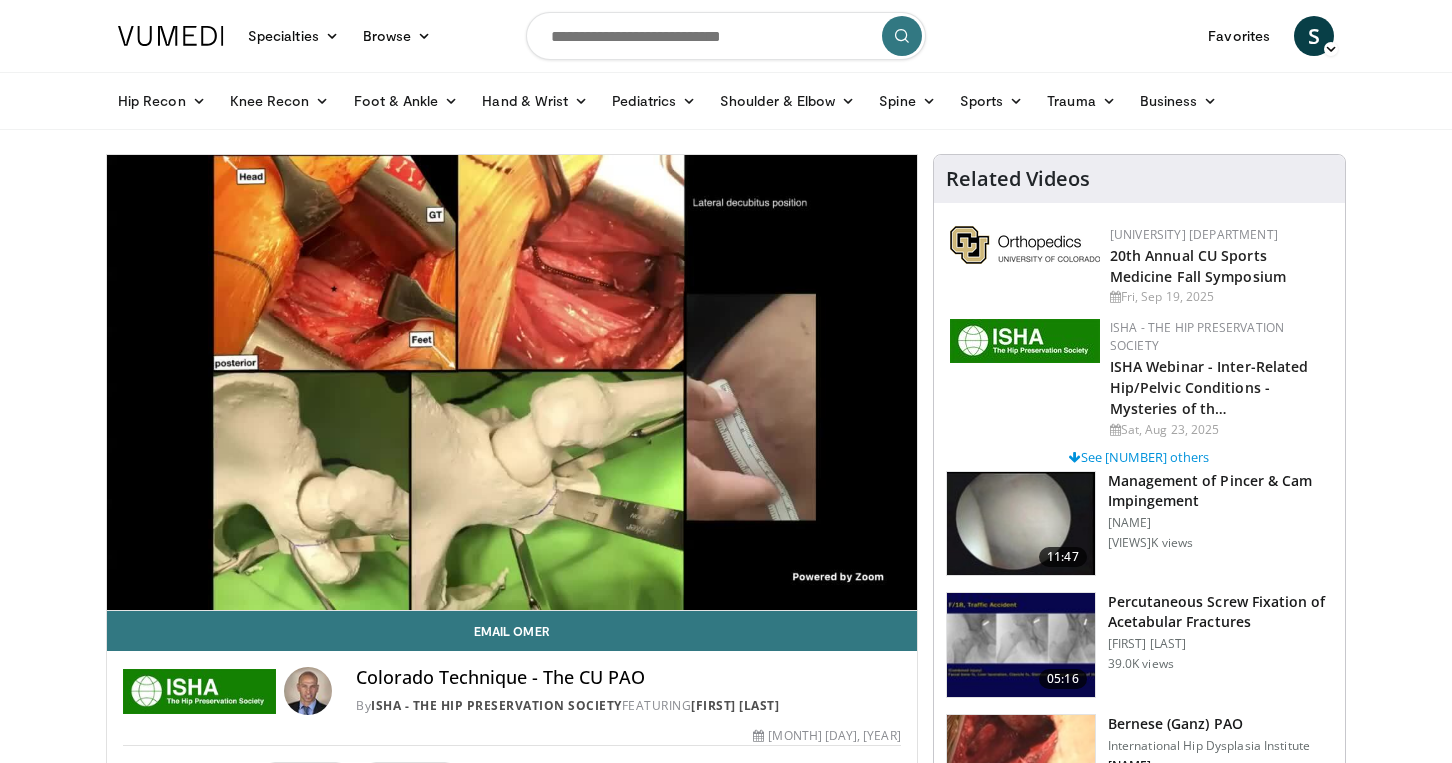 click on "Specialties
Adult & Family Medicine
Allergy, Asthma, Immunology
Anesthesiology
Cardiology
Dental
Dermatology
Endocrinology
Gastroenterology & Hepatology
General Surgery
Hematology & Oncology
Infectious Disease
Nephrology
Neurology
Neurosurgery
Obstetrics & Gynecology
Ophthalmology
Oral Maxillofacial
Orthopaedics
Otolaryngology
Pediatrics
Plastic Surgery
Podiatry
Psychiatry
Pulmonology
Radiation Oncology
Radiology
Rheumatology
Urology" at bounding box center (726, 1573) 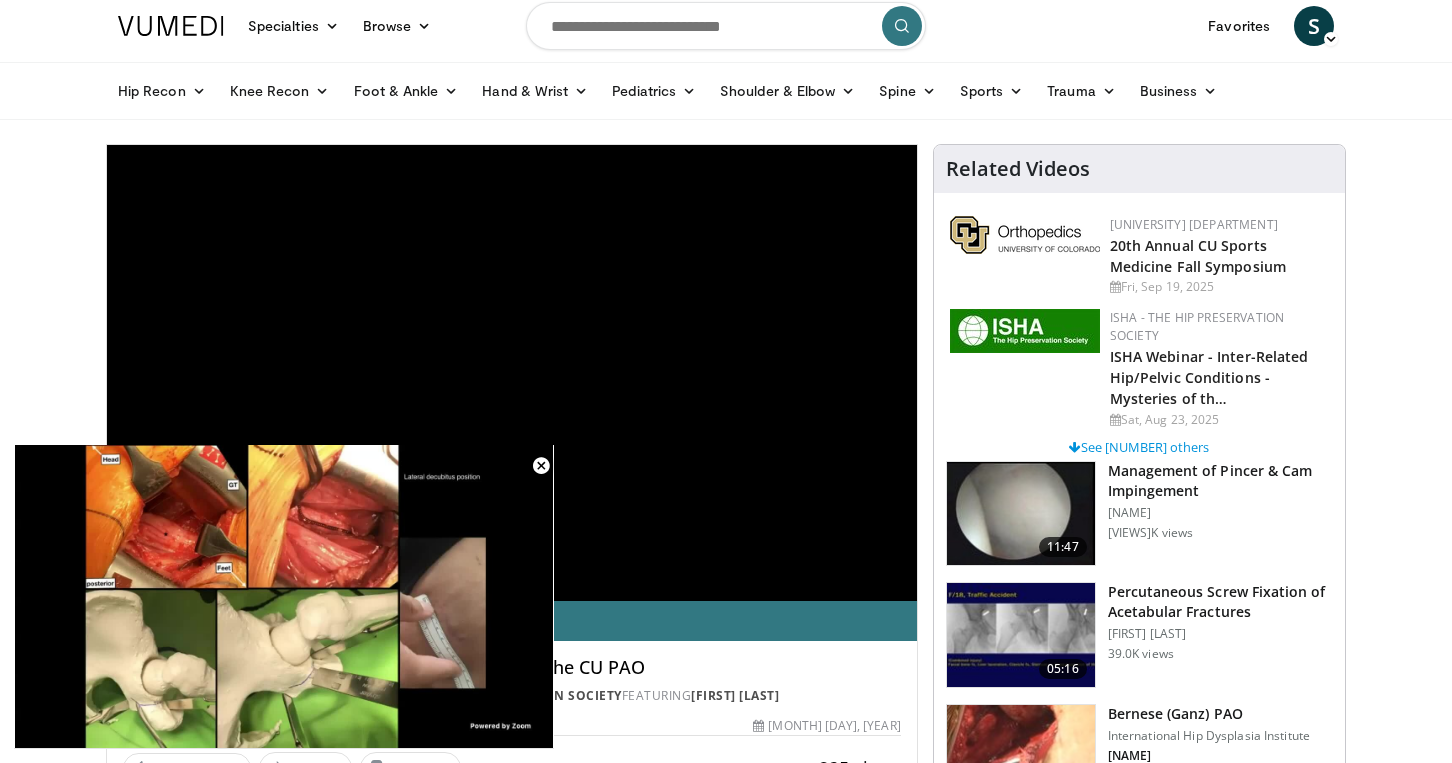 scroll, scrollTop: 0, scrollLeft: 0, axis: both 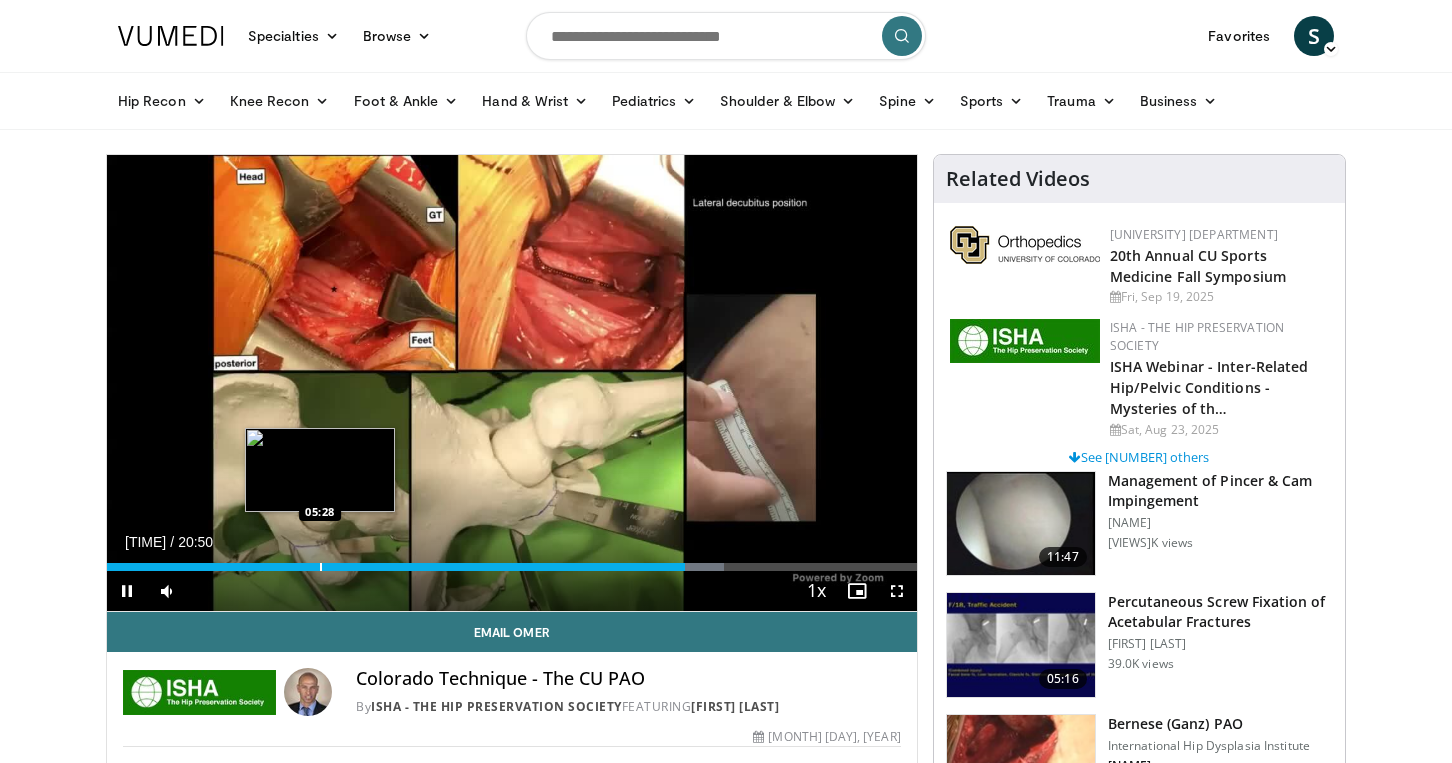 click on "Loaded :  76.19% 14:53 05:28" at bounding box center (512, 561) 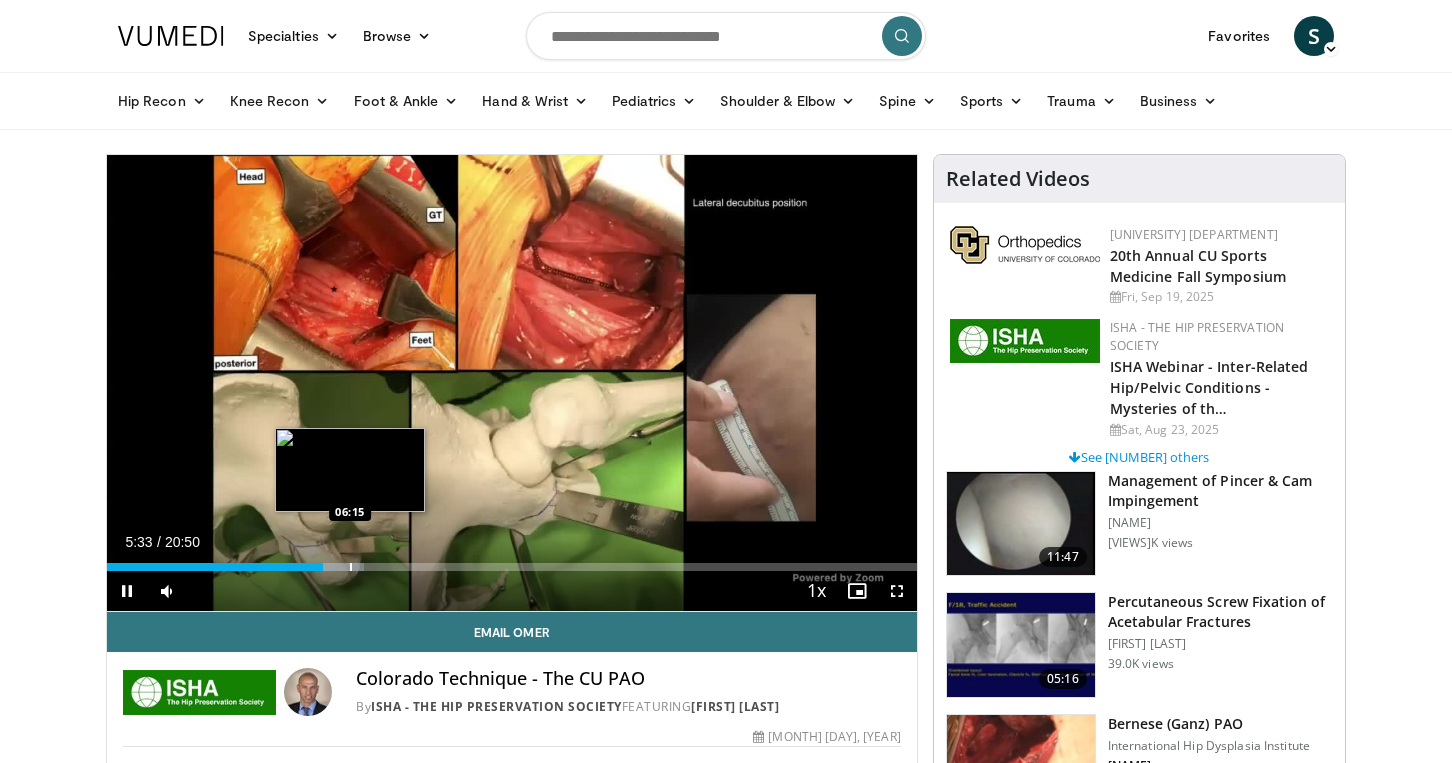 click at bounding box center (351, 567) 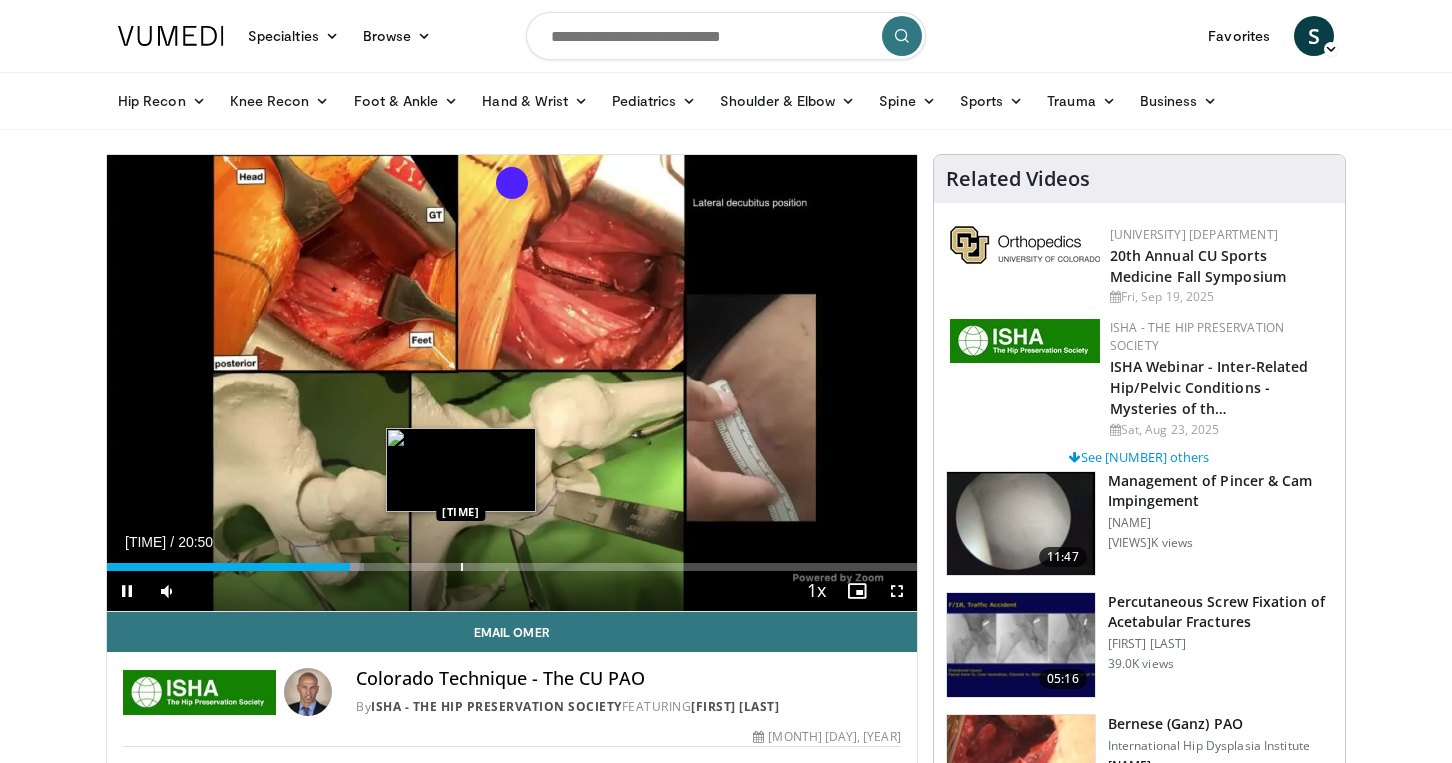 click on "Loaded :  31.74% 06:15 09:06" at bounding box center [512, 561] 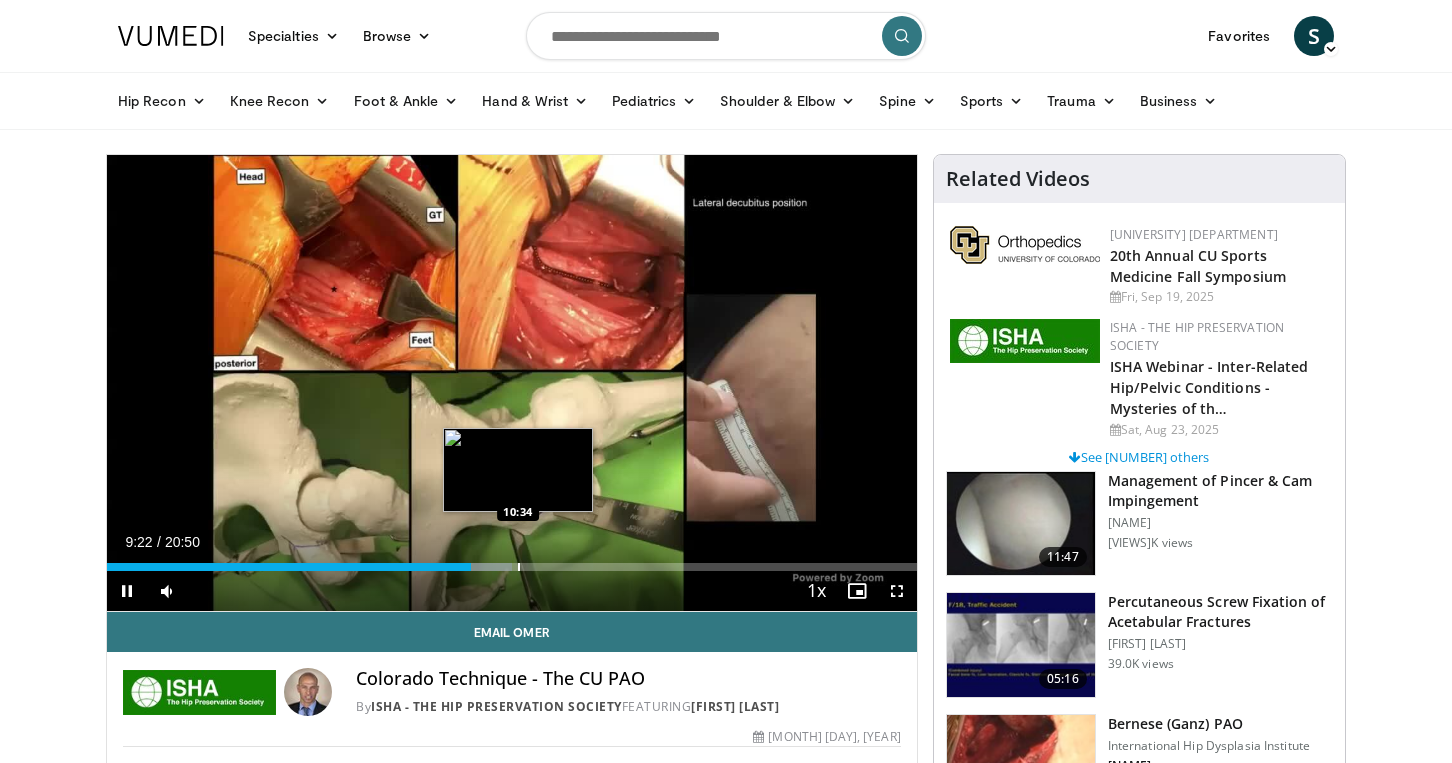 click at bounding box center [519, 567] 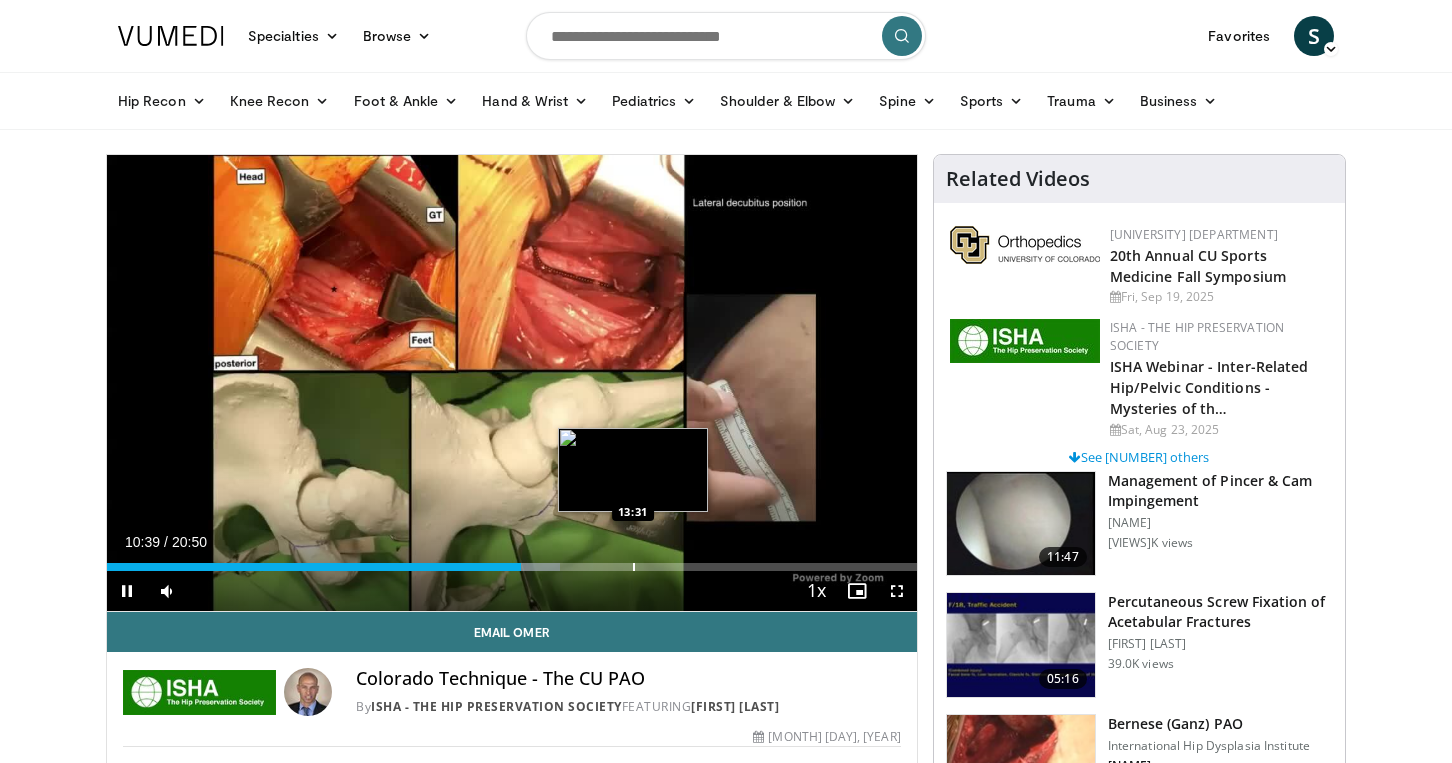click at bounding box center (634, 567) 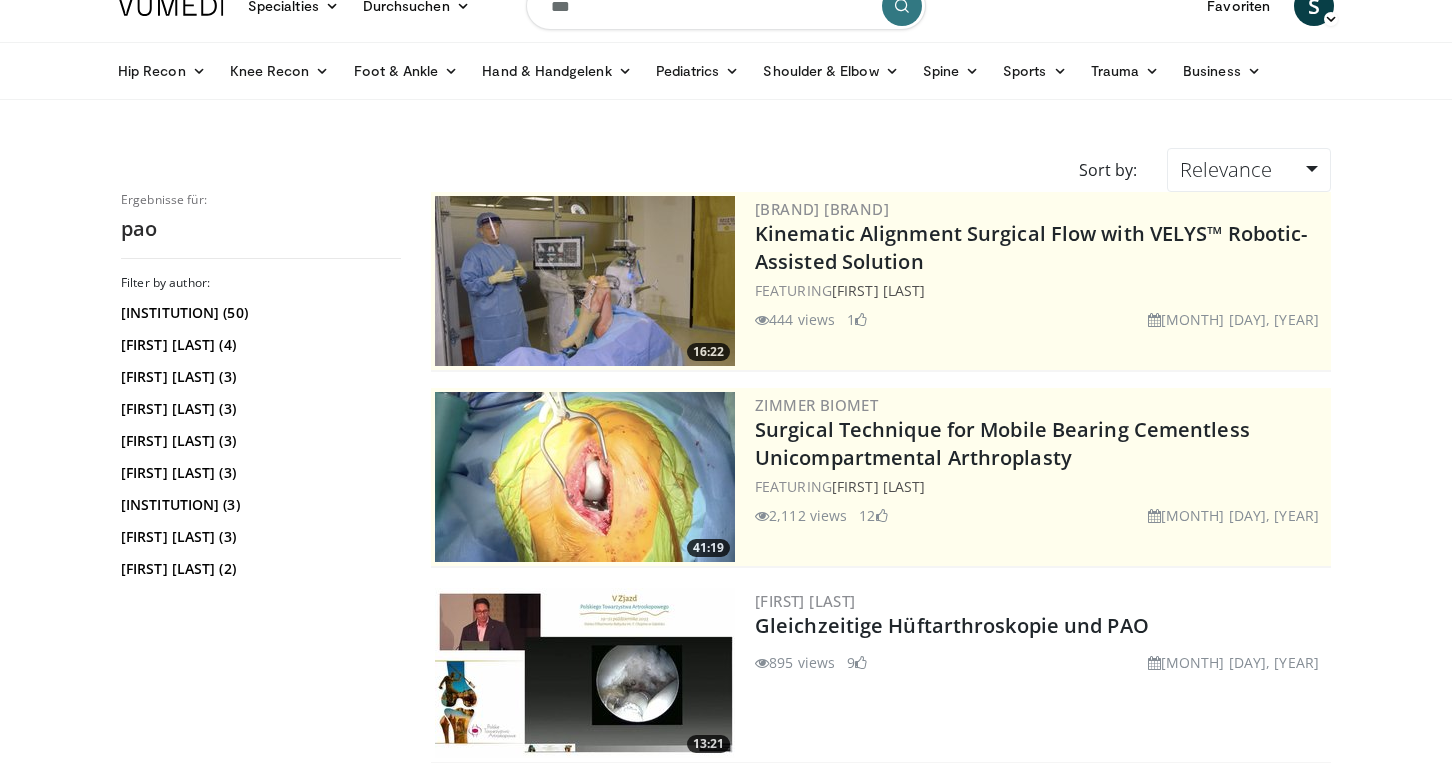 scroll, scrollTop: 0, scrollLeft: 0, axis: both 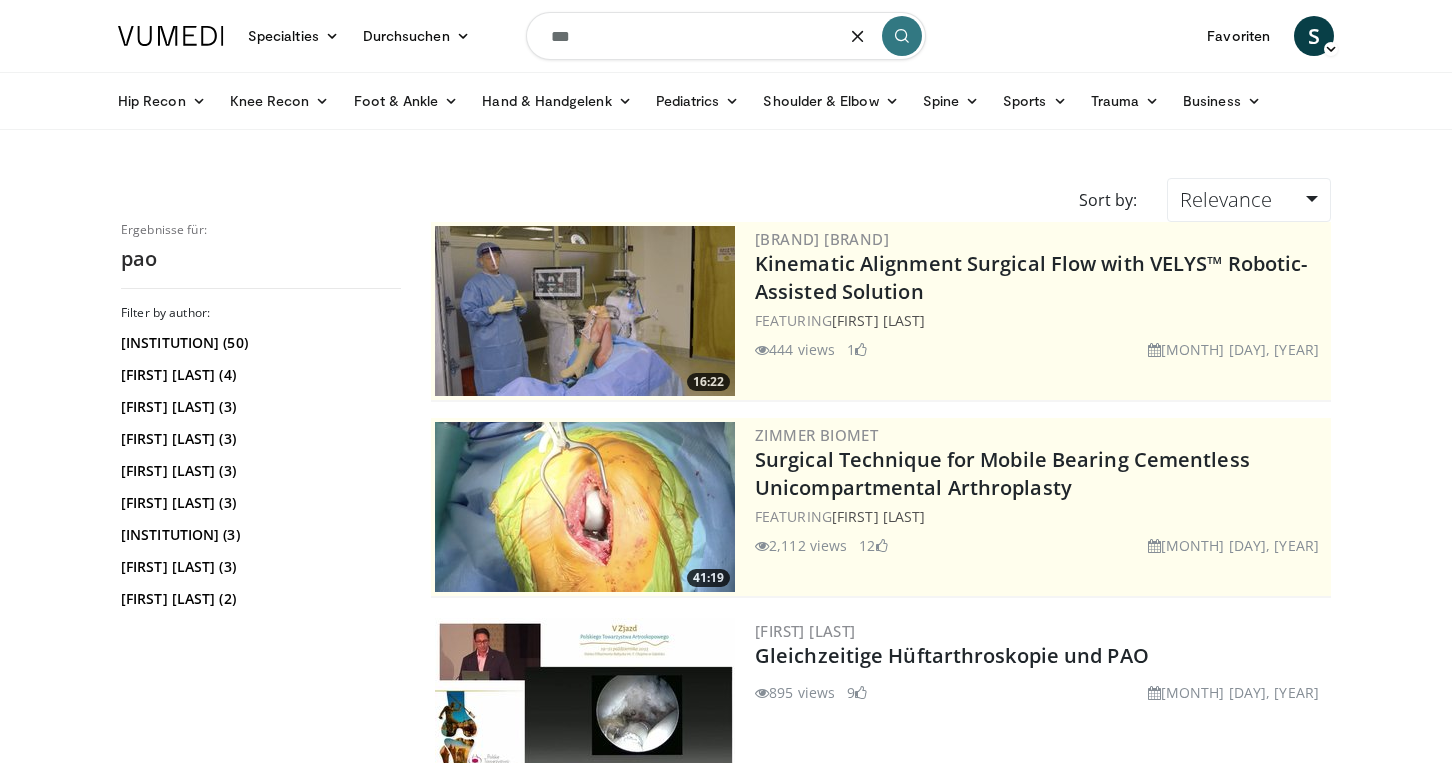 click on "***" at bounding box center (726, 36) 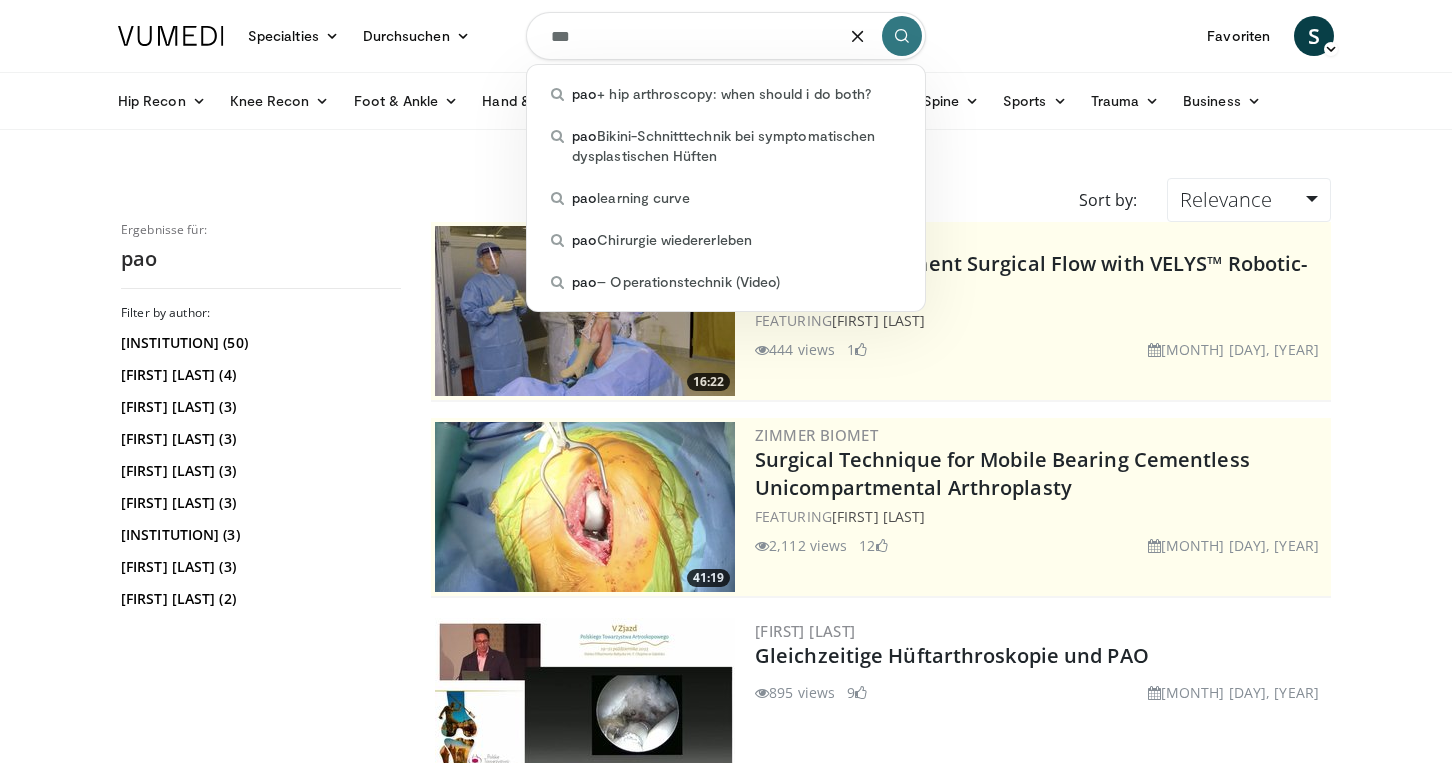 click on "***" at bounding box center [726, 36] 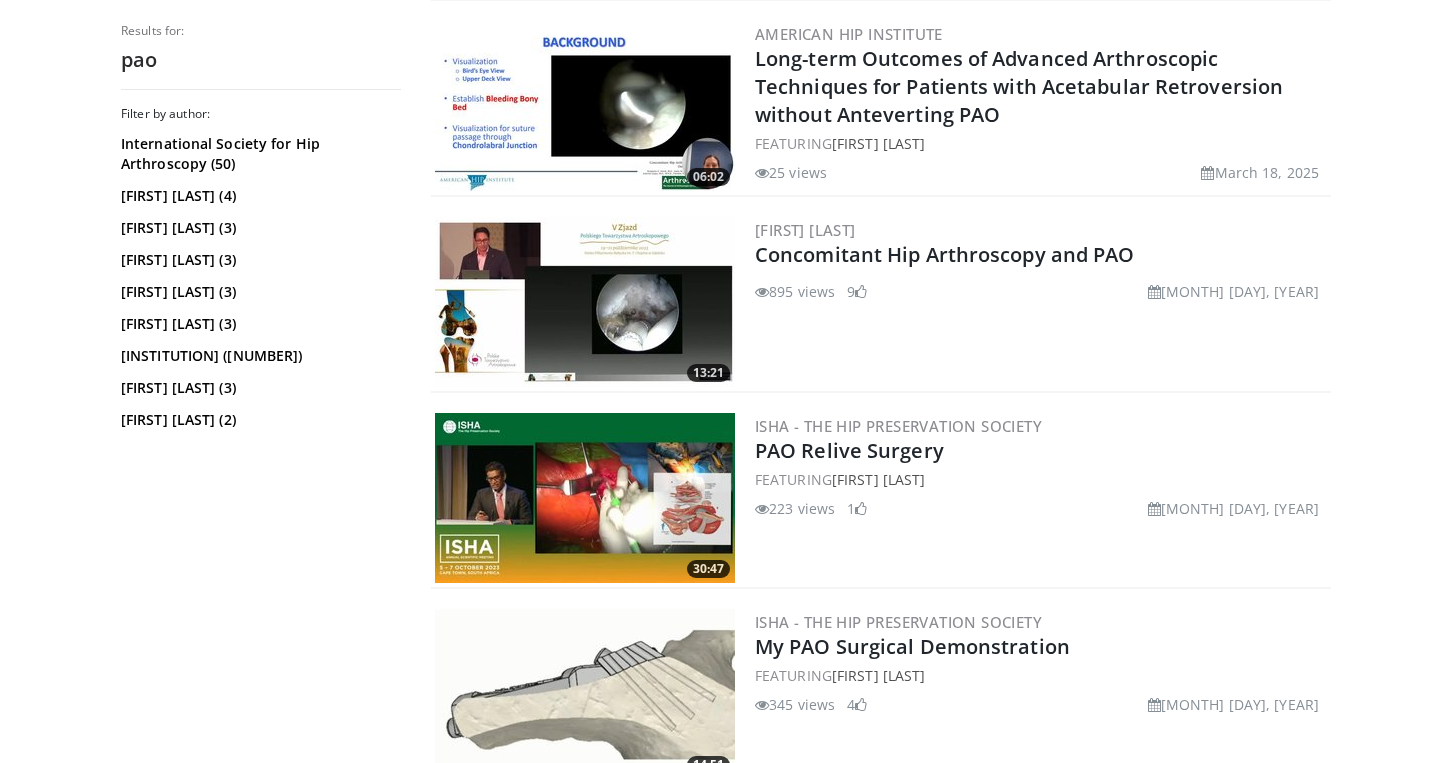 scroll, scrollTop: 0, scrollLeft: 0, axis: both 